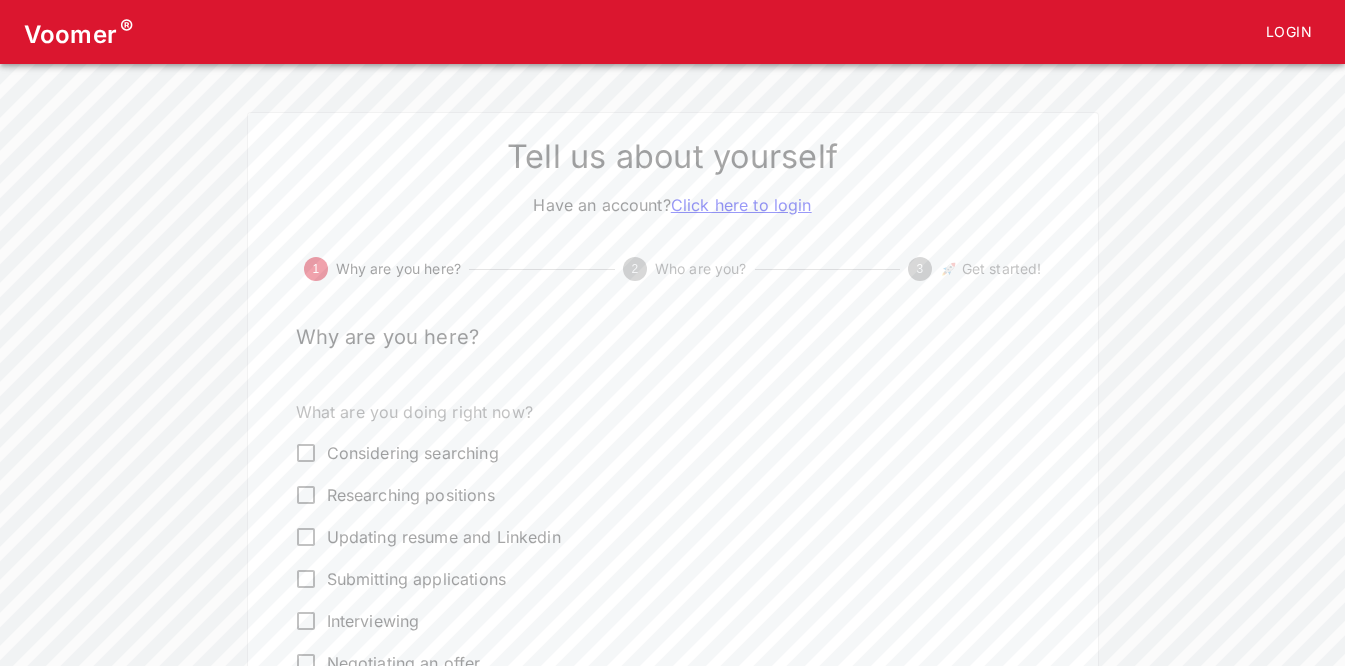 scroll, scrollTop: 0, scrollLeft: 0, axis: both 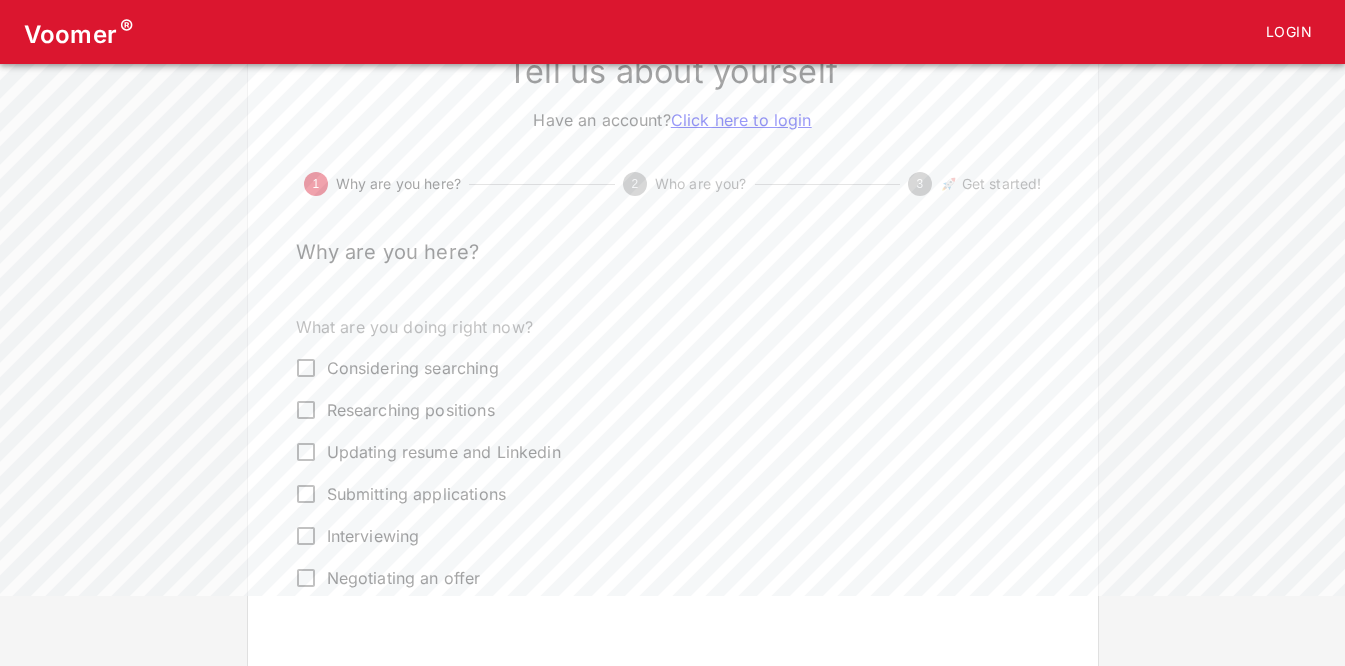 click on "Interviewing" at bounding box center [306, 536] 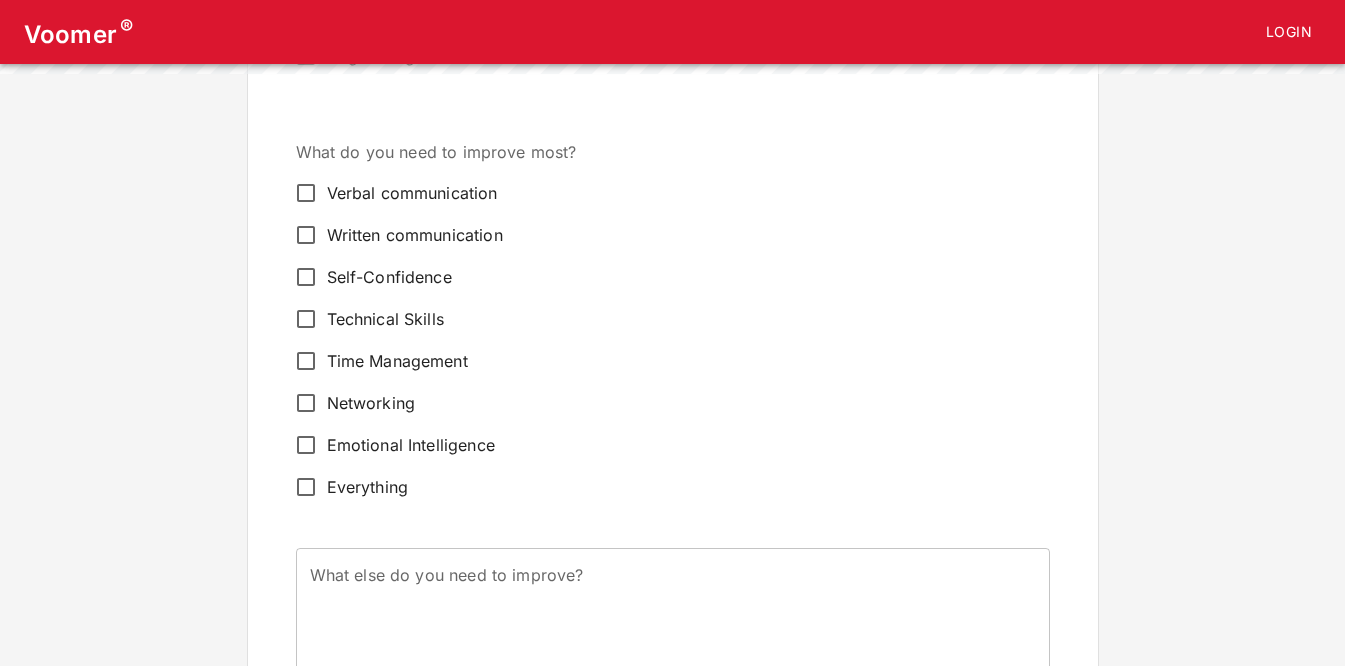 scroll, scrollTop: 603, scrollLeft: 0, axis: vertical 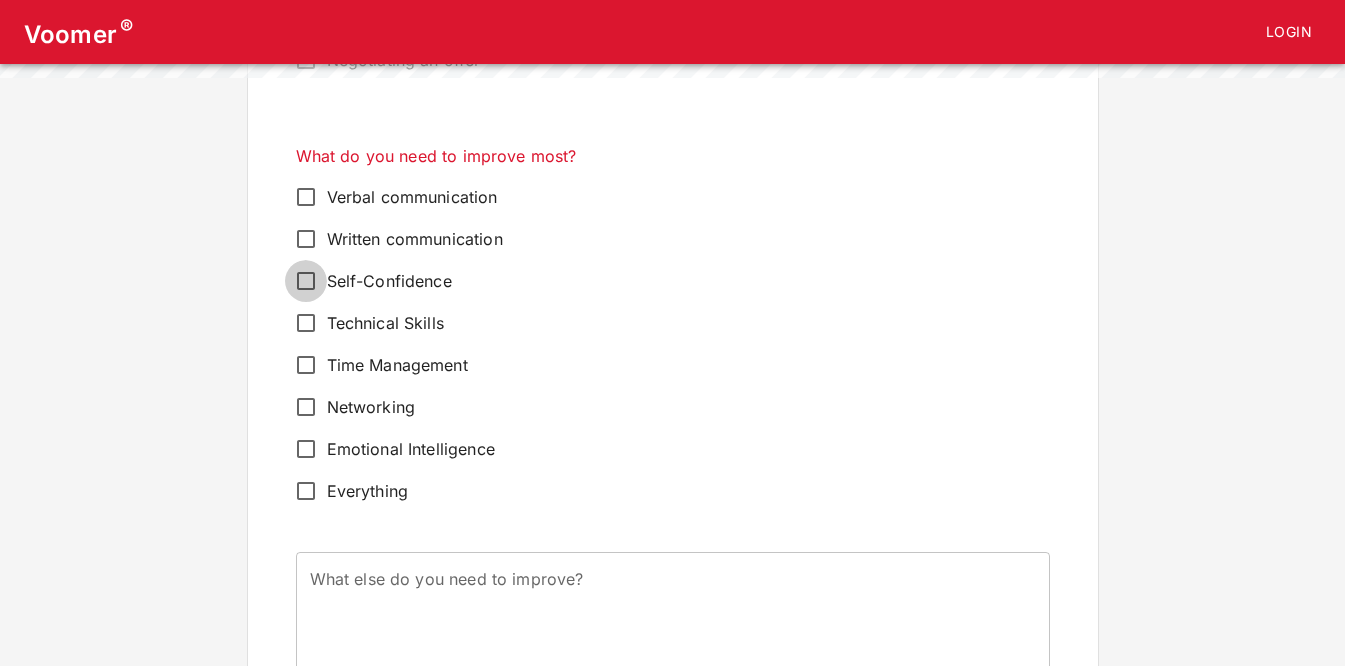 click on "Self-Confidence" at bounding box center (306, 281) 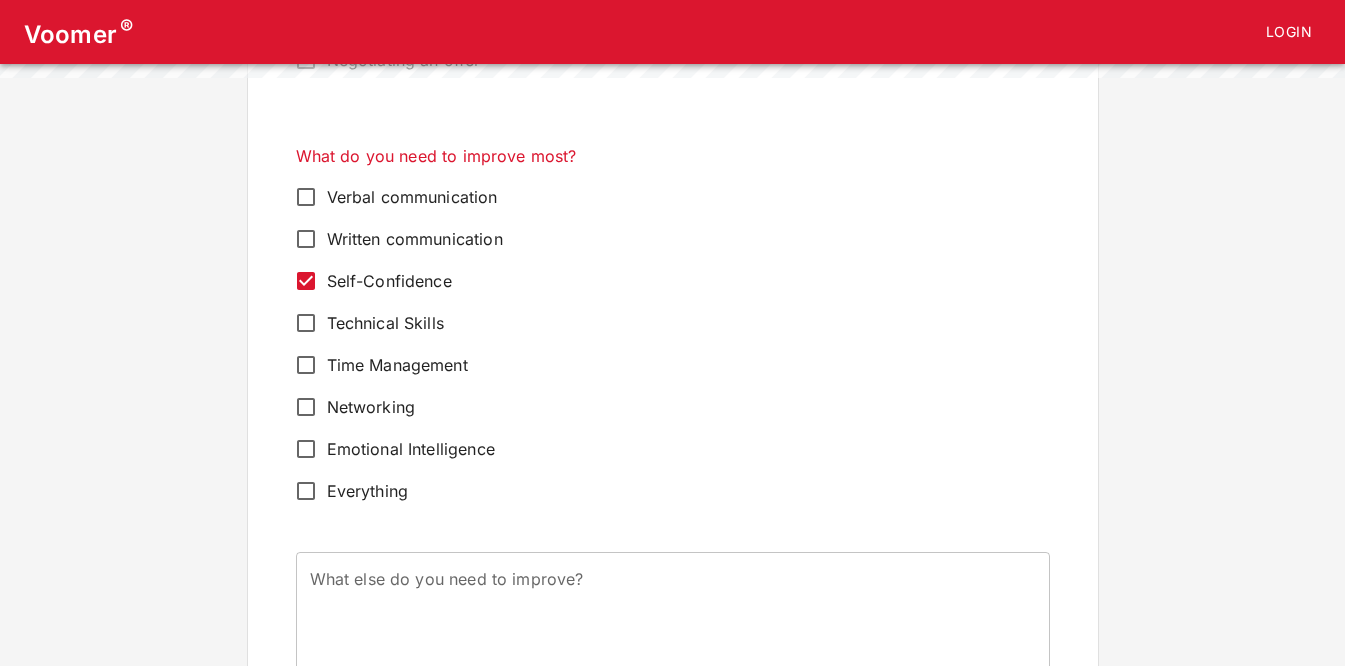 click on "Verbal communication" at bounding box center (306, 197) 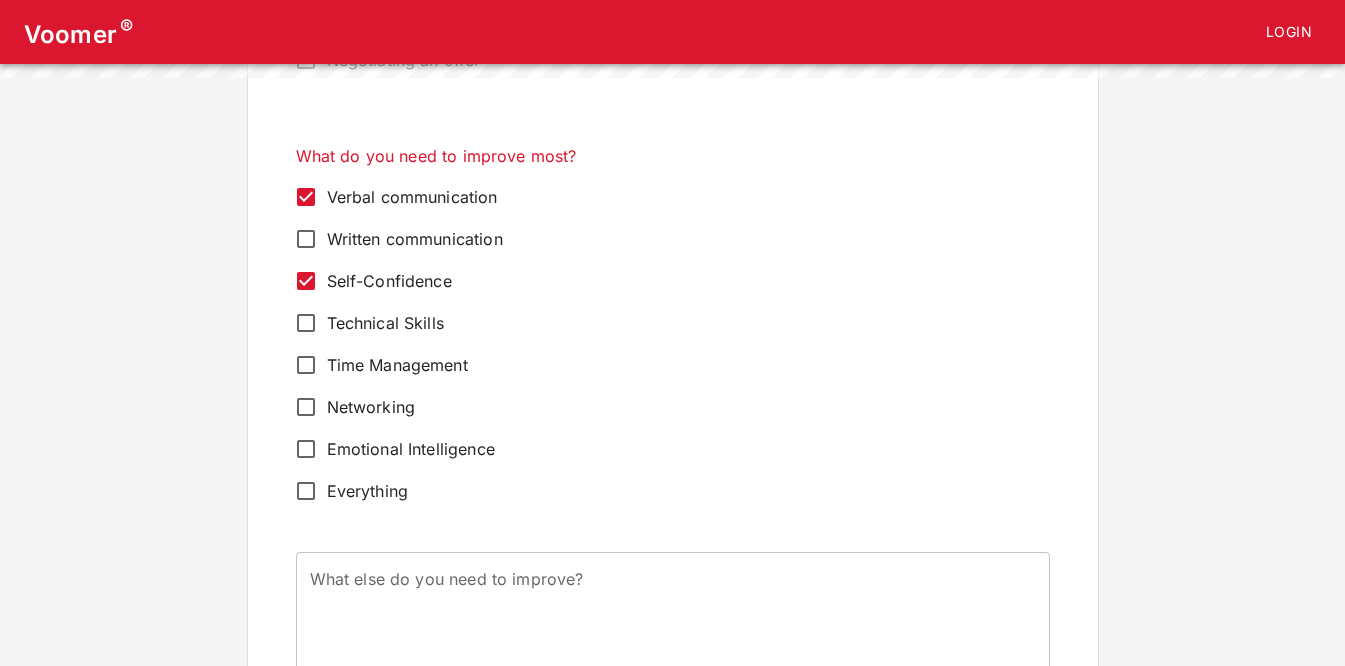 click on "Everything" at bounding box center [306, 491] 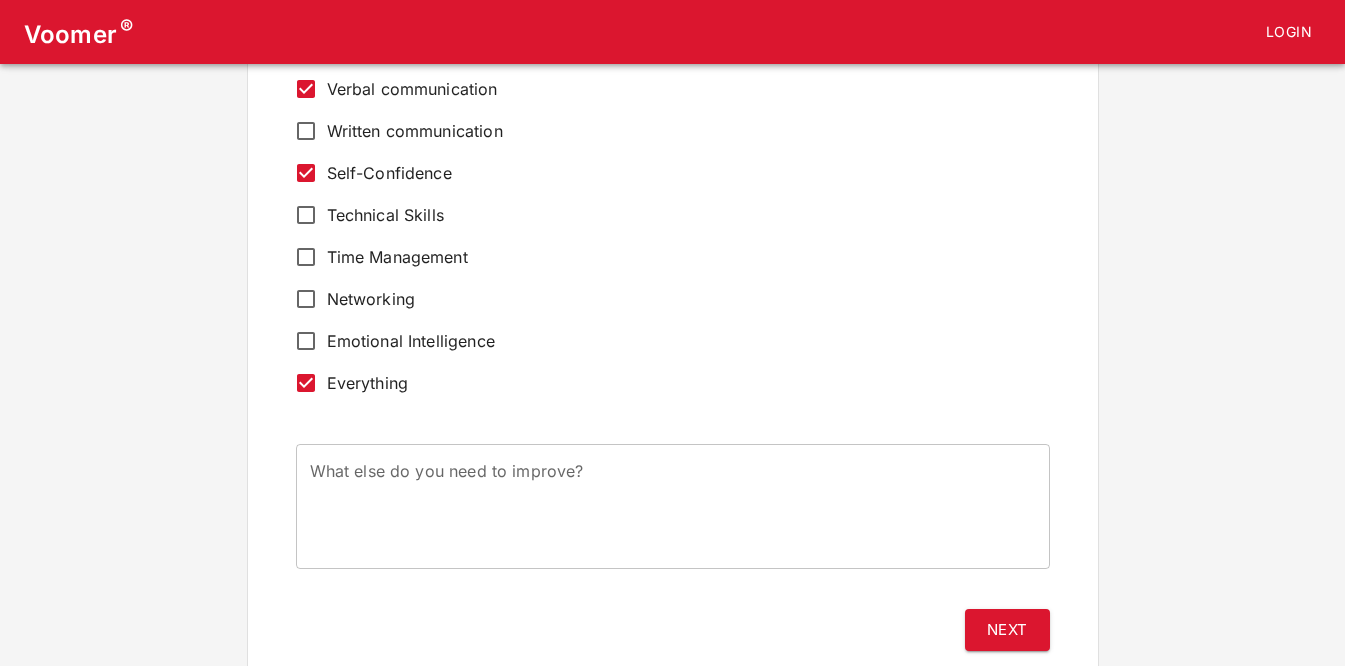 scroll, scrollTop: 716, scrollLeft: 0, axis: vertical 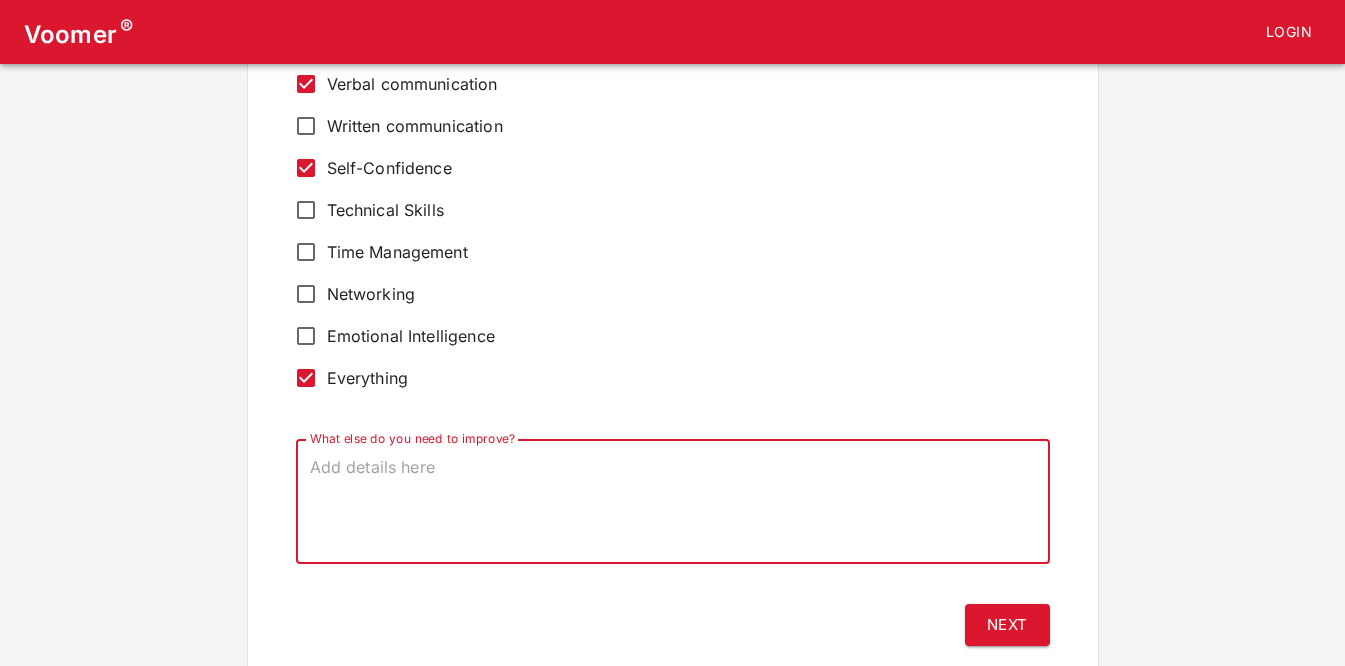 click on "What else do you need to improve?" at bounding box center (673, 502) 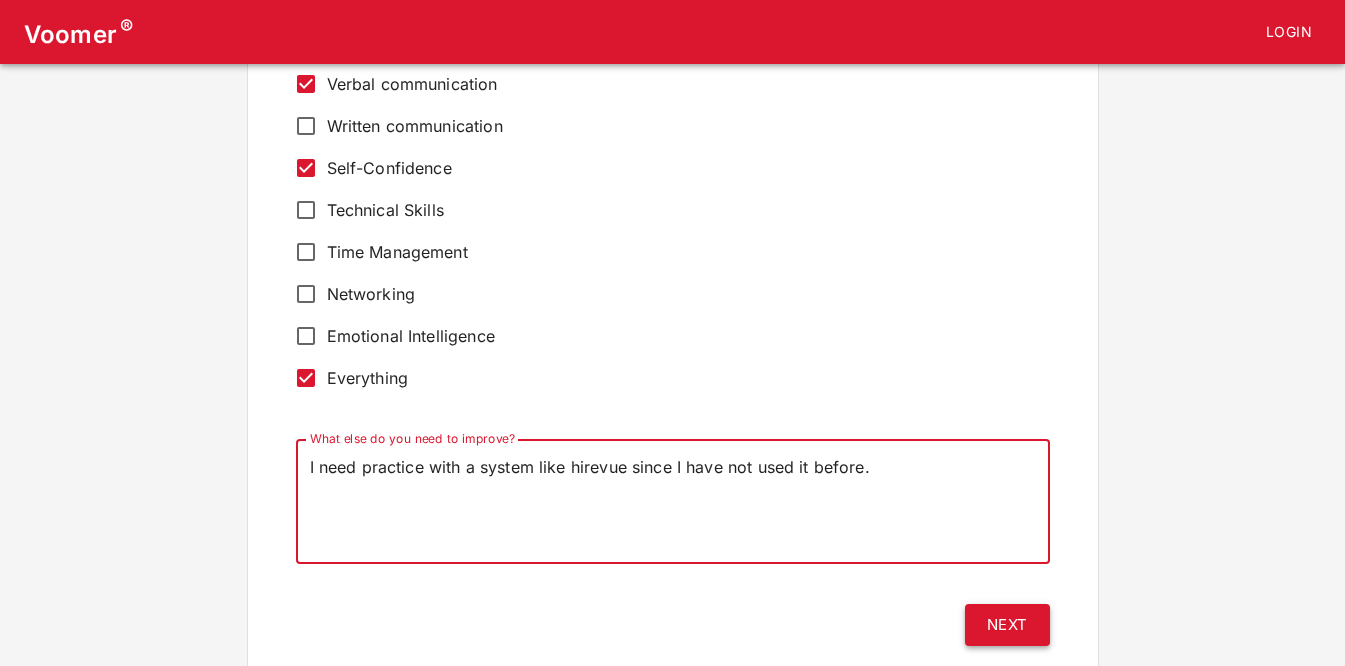 type on "I need practice with a system like hirevue since I have not used it before." 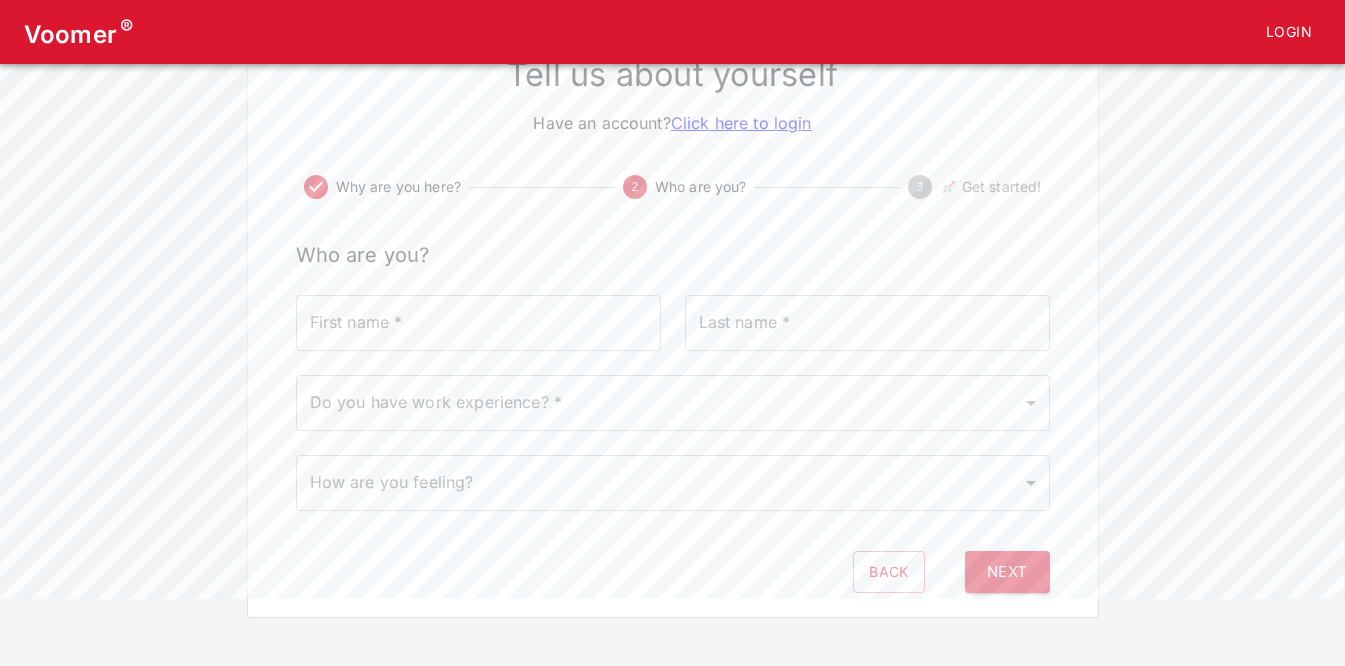scroll, scrollTop: 0, scrollLeft: 0, axis: both 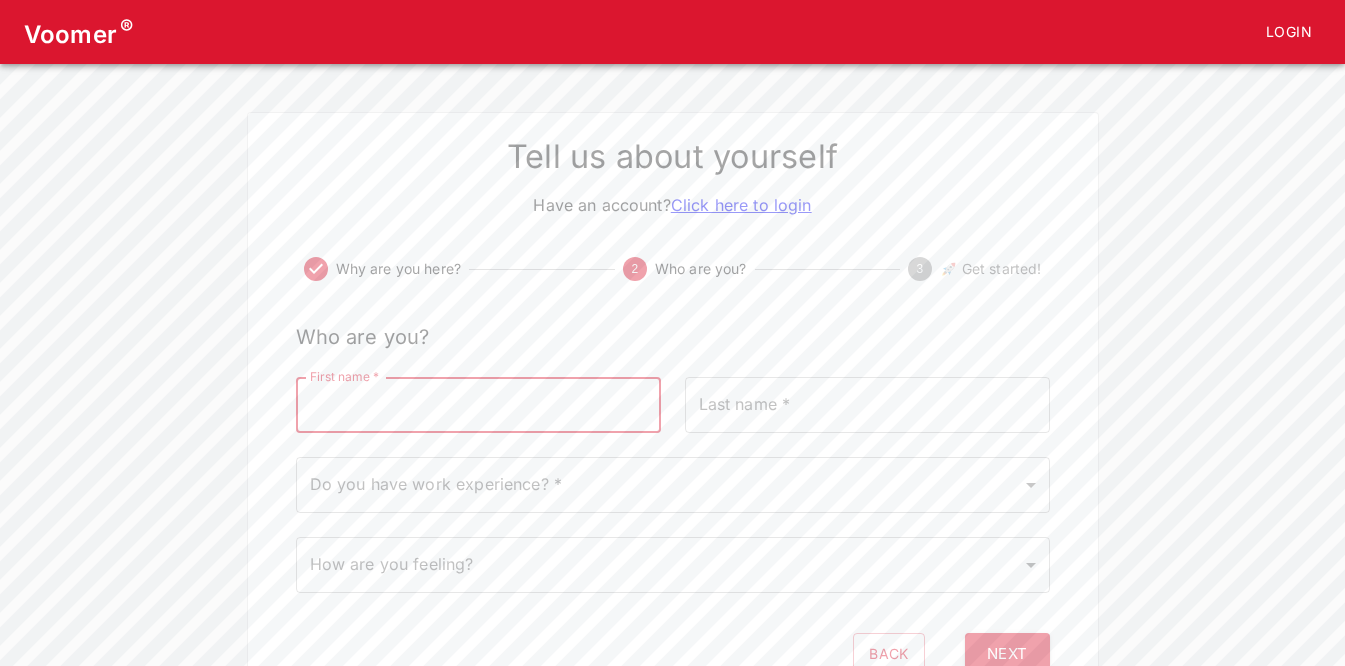 click on "First name *" at bounding box center [478, 405] 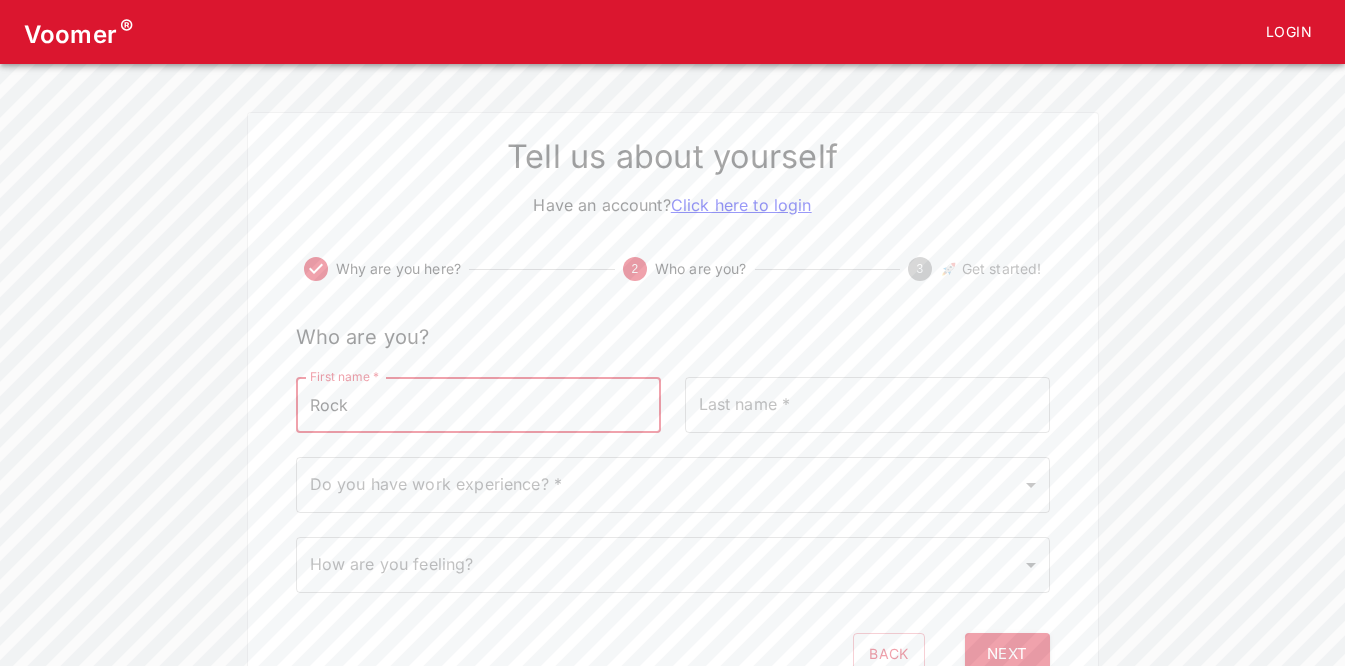 type on "Rock" 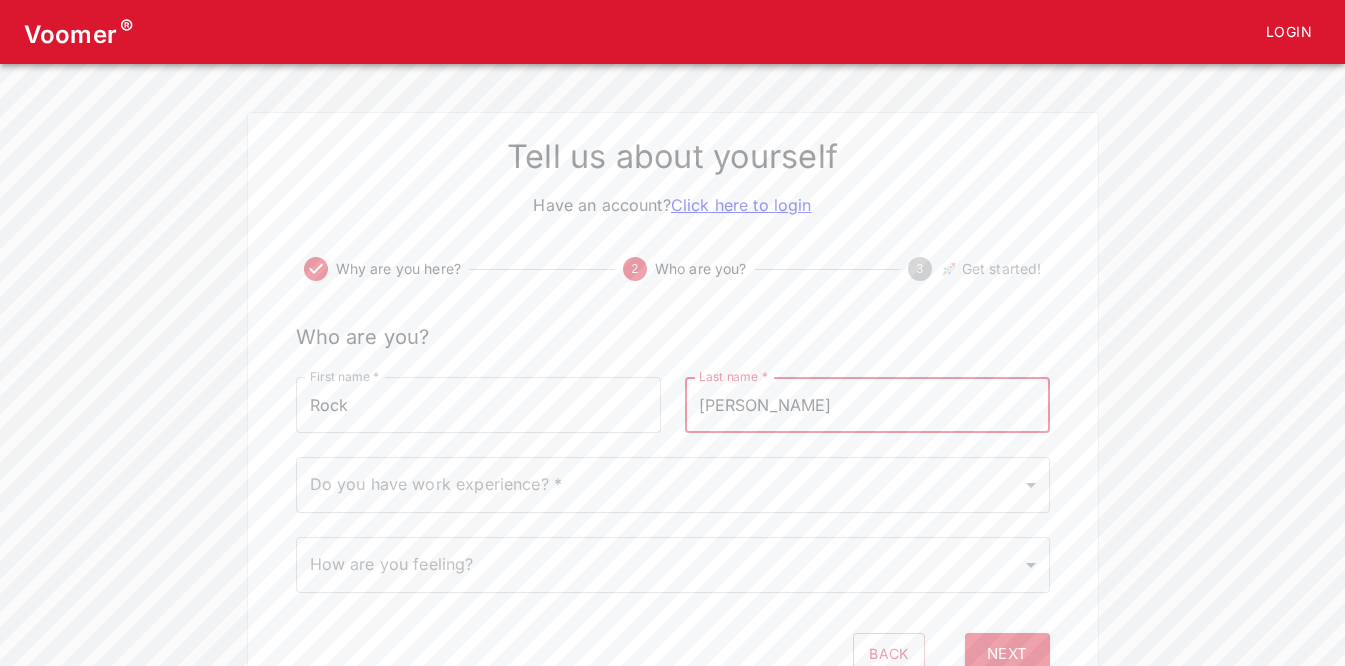 type on "[PERSON_NAME]" 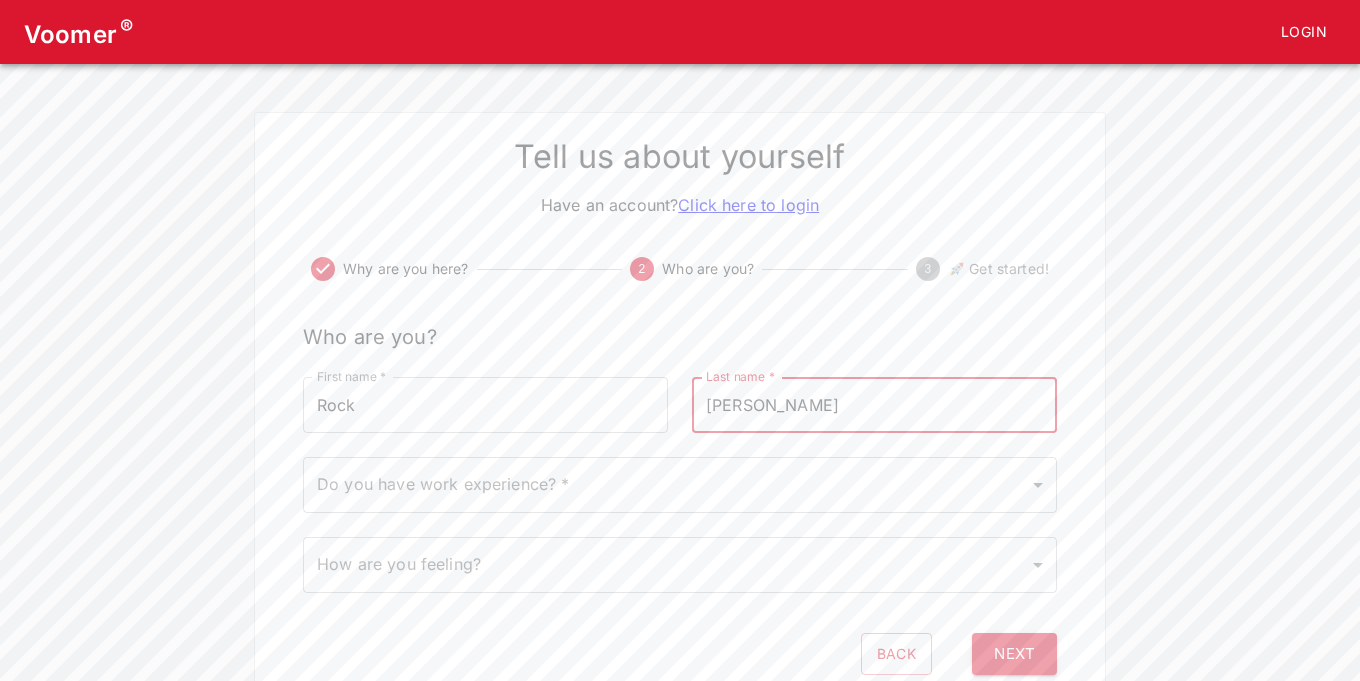 click on "Voomer ® Login Tell us about yourself Have an account?  Click here to login Why are you here? 2 Who are you? 3 🚀 Get started! Who are you? First name * Rock First name * Last name * [PERSON_NAME] Last name * Do you have work experience? * ​ Do you have work experience? * How are you feeling? ​ How are you feeling? Back Next" at bounding box center (680, 350) 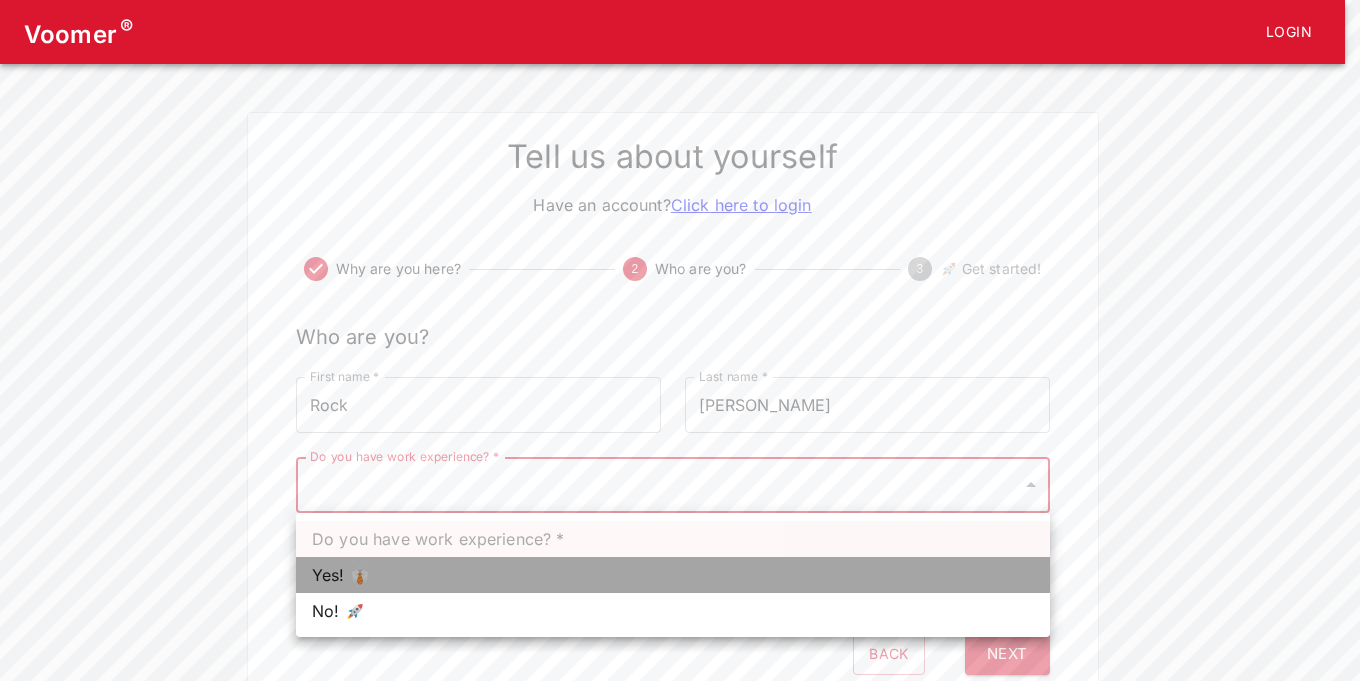click on "Yes! 👔" at bounding box center [673, 575] 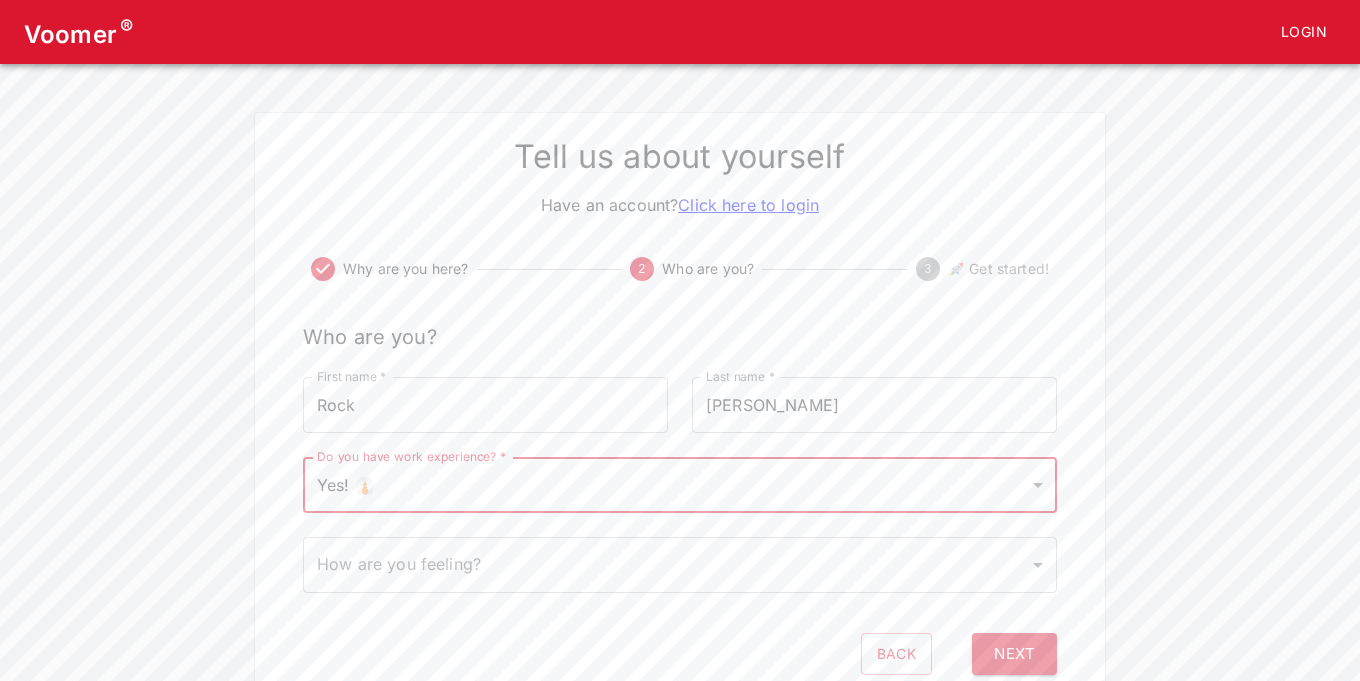 click on "Voomer ® Login Tell us about yourself Have an account?  Click here to login Why are you here? 2 Who are you? 3 🚀 Get started! Who are you? First name * Rock First name * Last name * [PERSON_NAME] Last name * Do you have work experience? * Yes! 👔 1 Do you have work experience? * How are you feeling? ​ How are you feeling? Back Next" at bounding box center (680, 350) 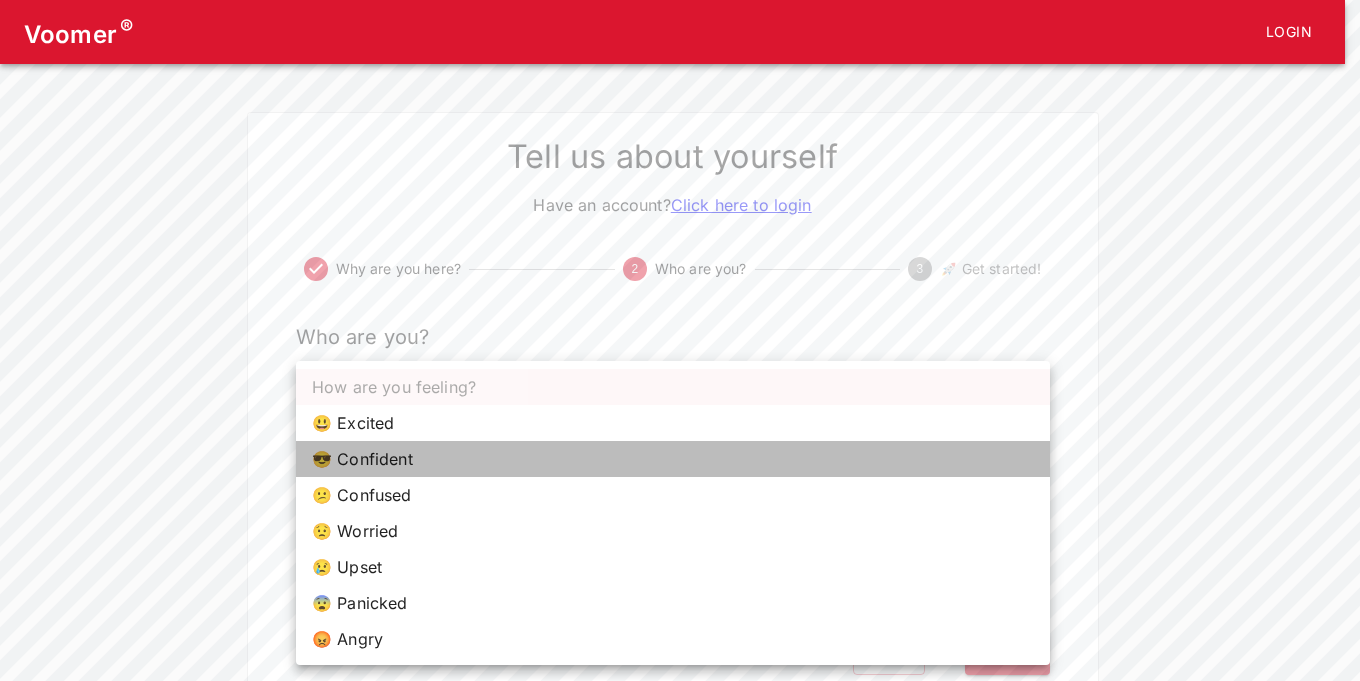 click on "😎 Confident" at bounding box center [673, 459] 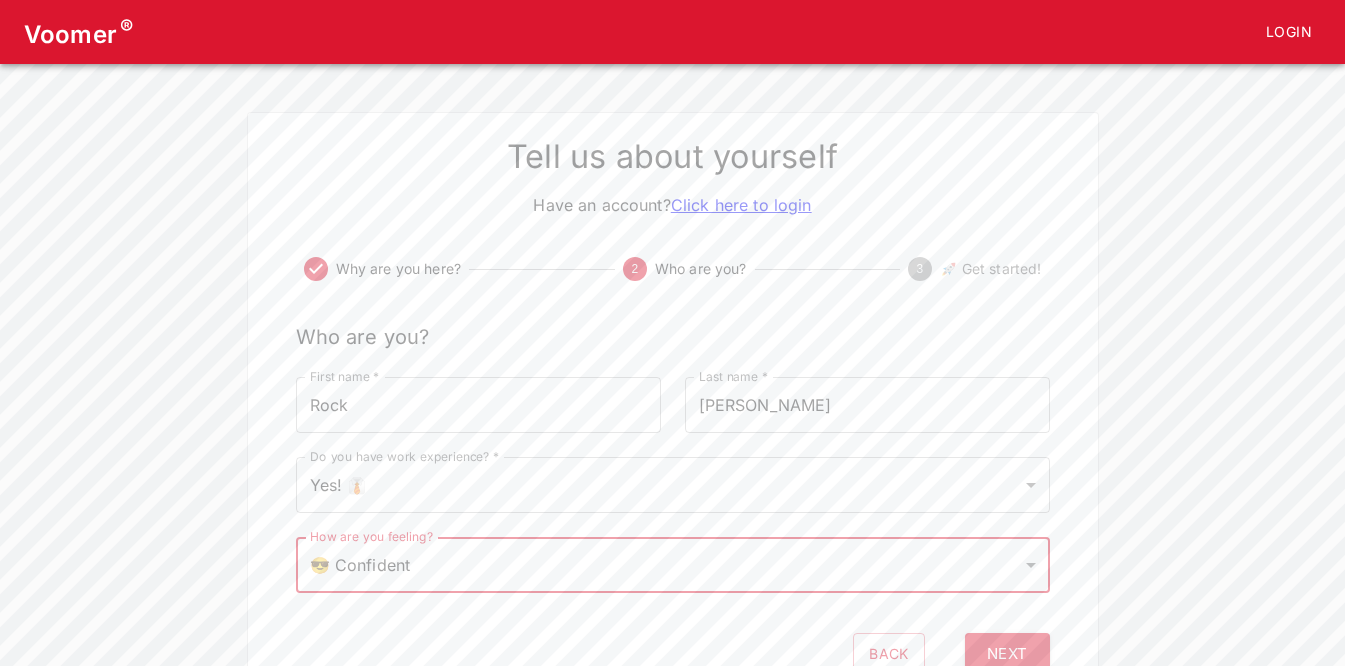 click on "Voomer ® Login Tell us about yourself Have an account?  Click here to login Why are you here? 2 Who are you? 3 🚀 Get started! Who are you? First name * Rock First name * Last name * [PERSON_NAME] Last name * Do you have work experience? * Yes! 👔 1 Do you have work experience? * How are you feeling? 😎 Confident confident How are you feeling? Back Next" at bounding box center [672, 350] 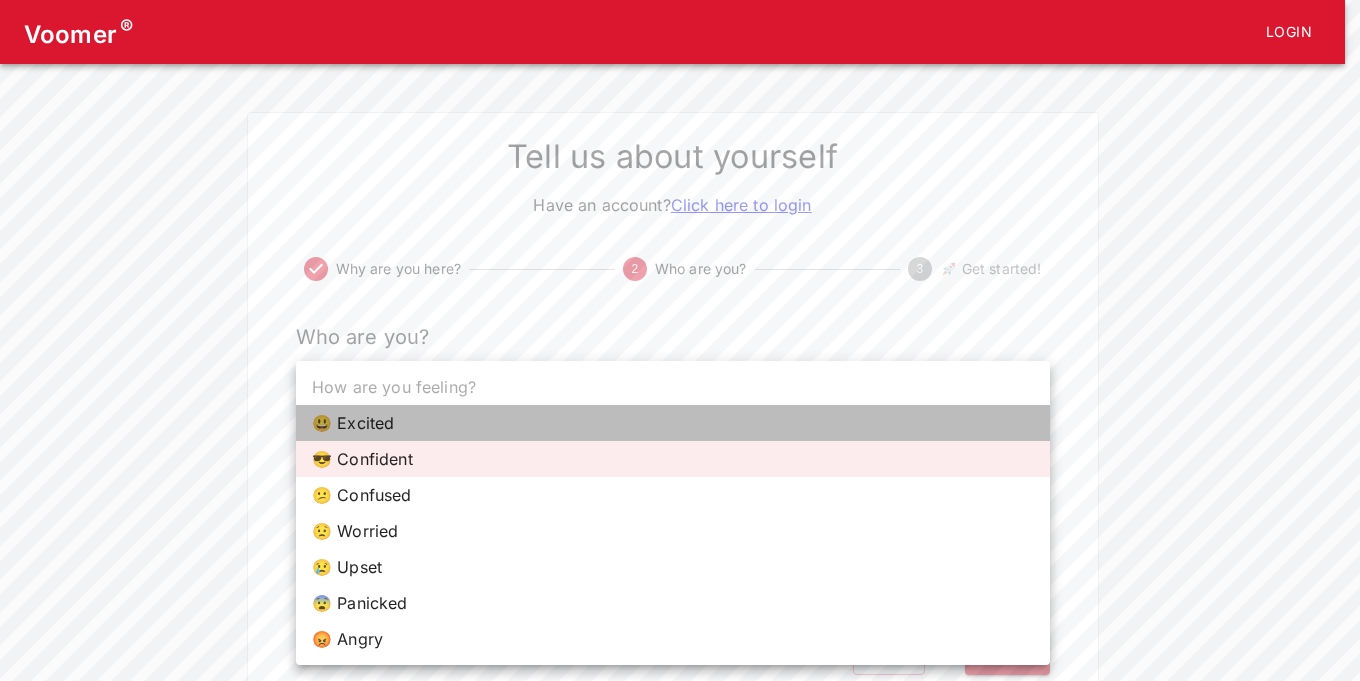 click on "😃 Excited" at bounding box center (673, 423) 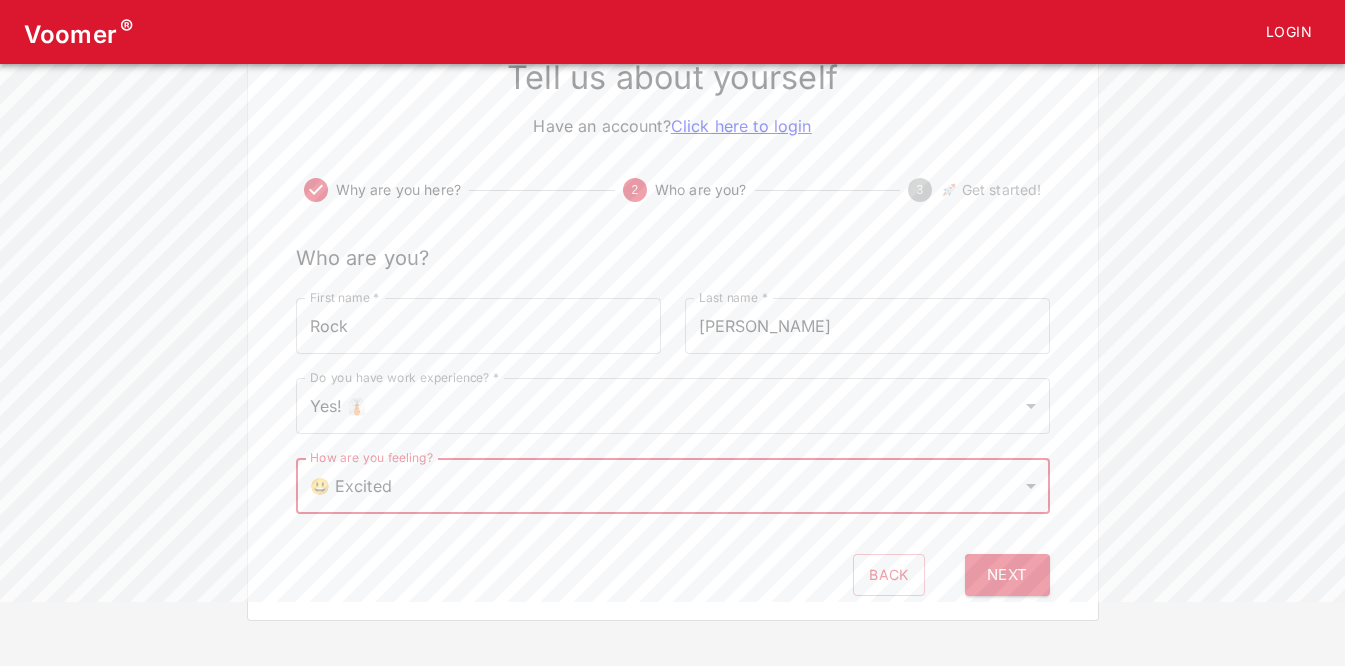 scroll, scrollTop: 82, scrollLeft: 0, axis: vertical 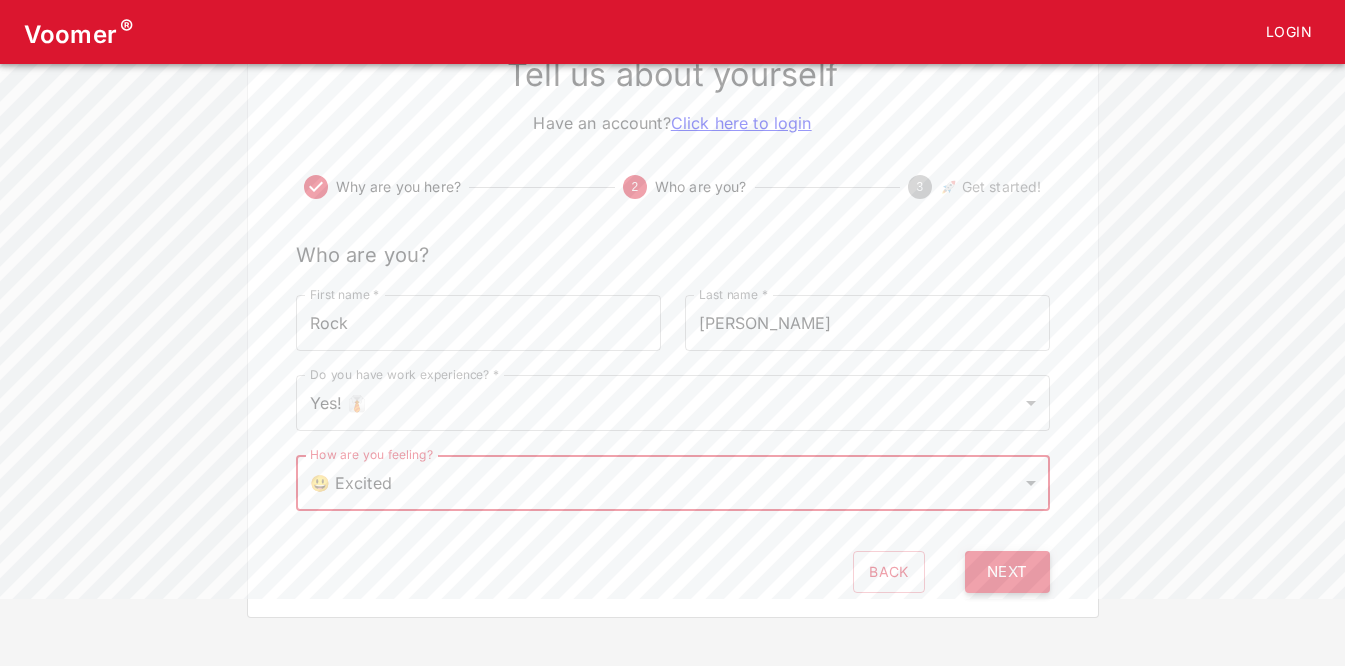 click on "Next" at bounding box center (1007, 572) 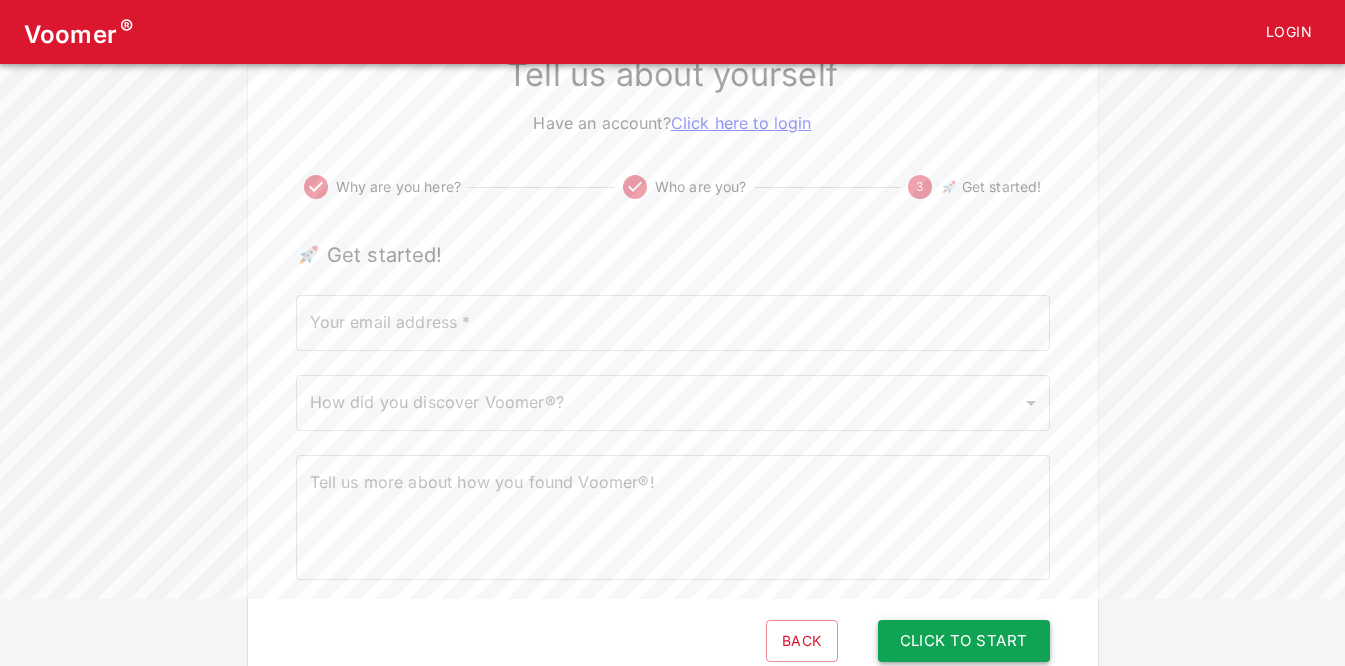 scroll, scrollTop: 0, scrollLeft: 0, axis: both 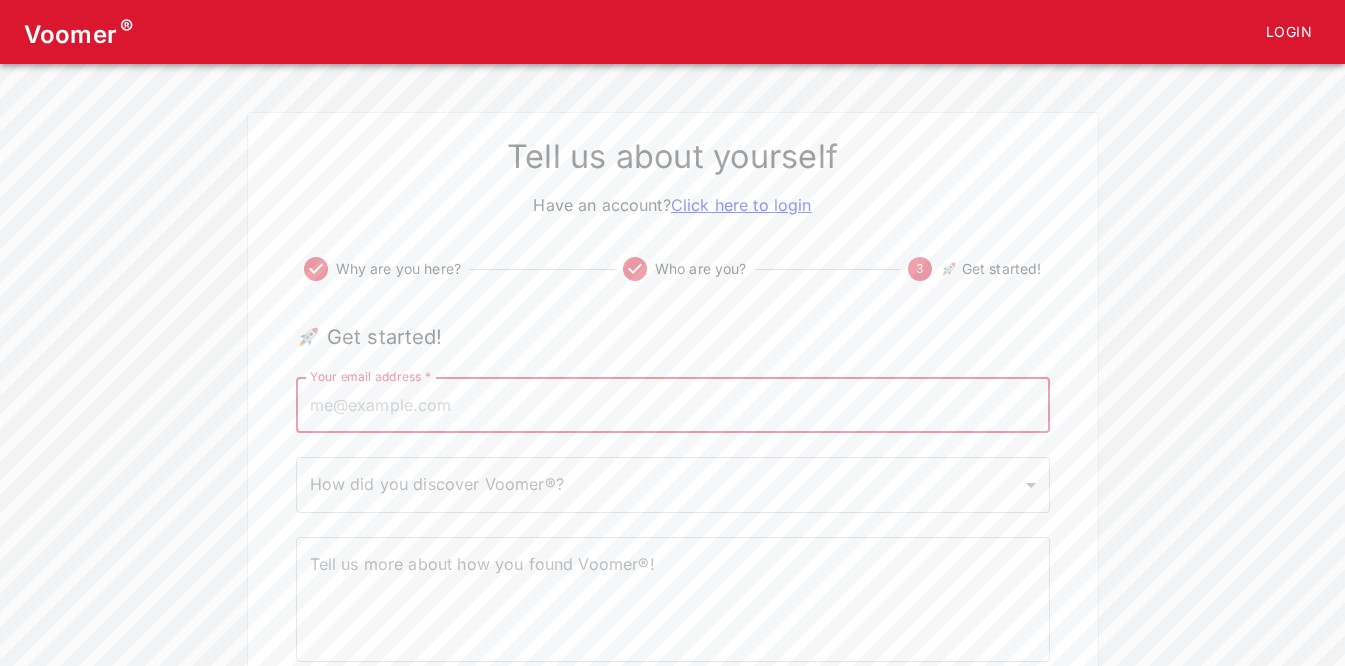 click on "Your email address *" at bounding box center [673, 405] 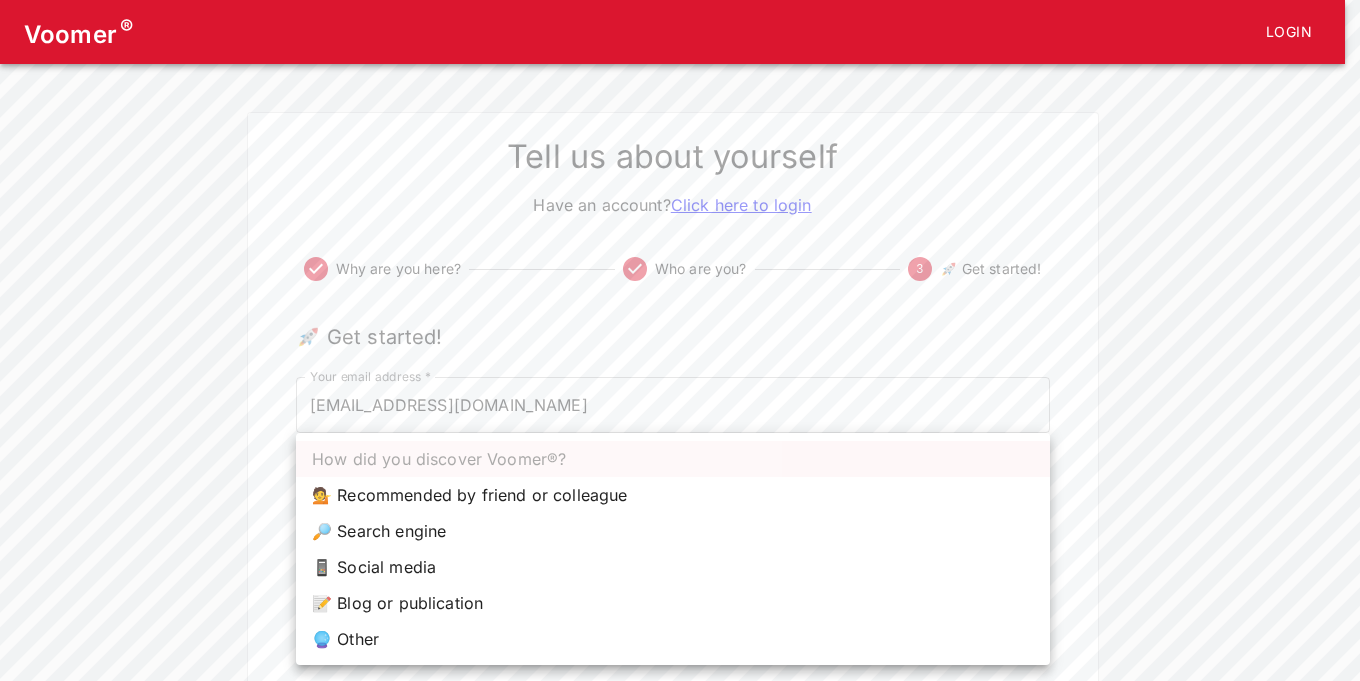 click on "Voomer ® Login Tell us about yourself Have an account?  Click here to login Why are you here? Who are you? 3 🚀 Get started! 🚀 Get started! Your email address * [EMAIL_ADDRESS][DOMAIN_NAME] Your email address * How did you discover Voomer®? ​ How did you discover Voomer®? Tell us more about how you found Voomer®! x Tell us more about how you found Voomer®! Back Click to Start How did you discover Voomer®? 💁 Recommended by friend or colleague 🔎 Search engine 📱 Social media 📝 Blog or publication 🔮 Other" at bounding box center [680, 384] 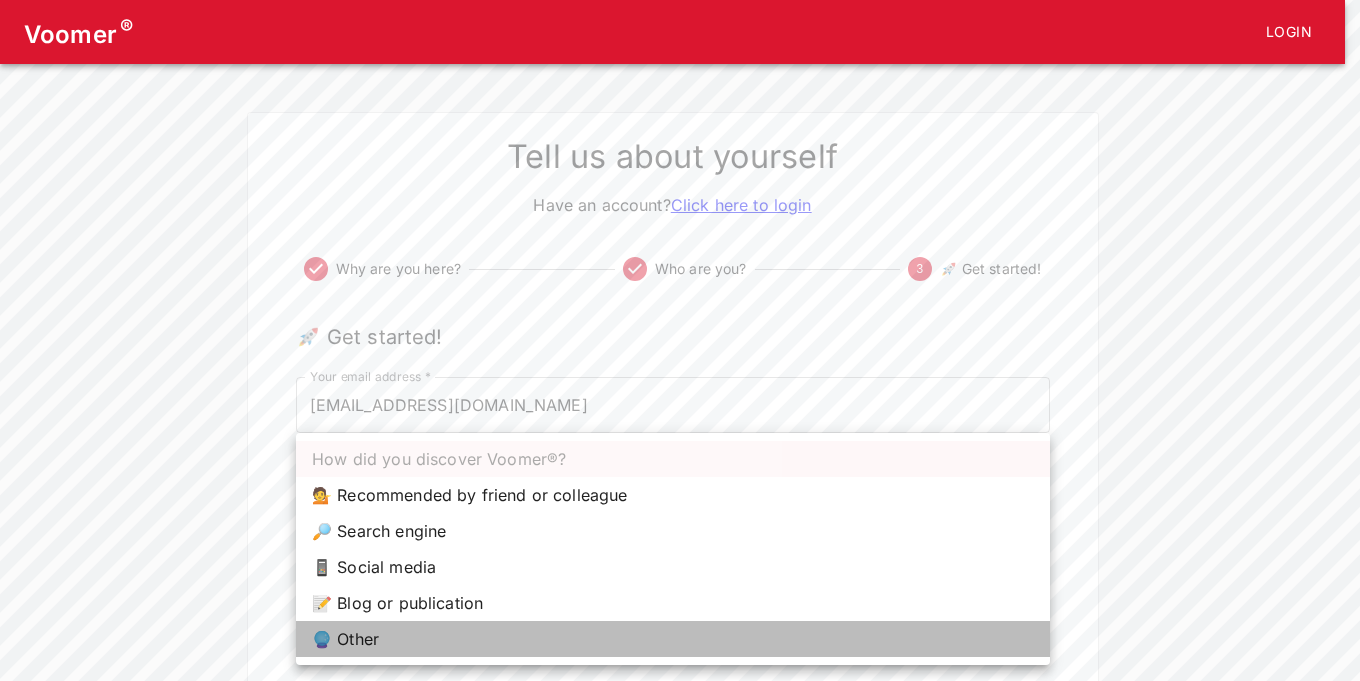 click on "🔮 Other" at bounding box center (673, 639) 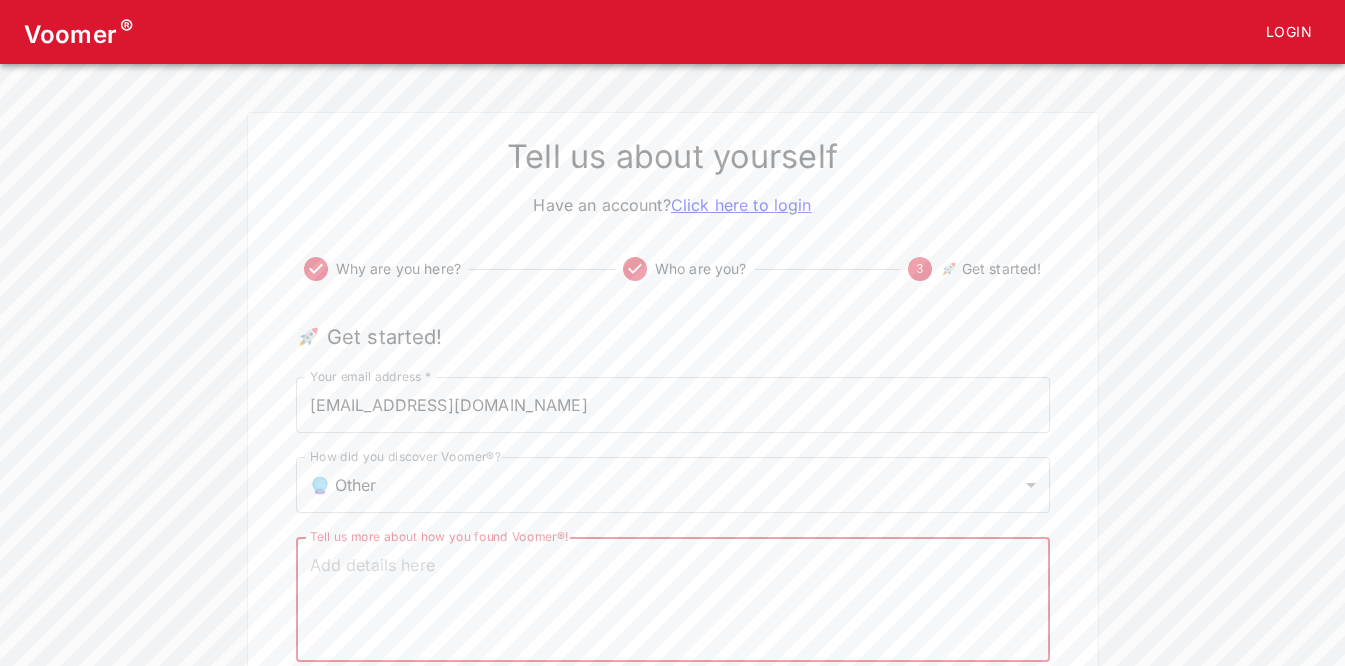 click on "Tell us more about how you found Voomer®!" at bounding box center (673, 600) 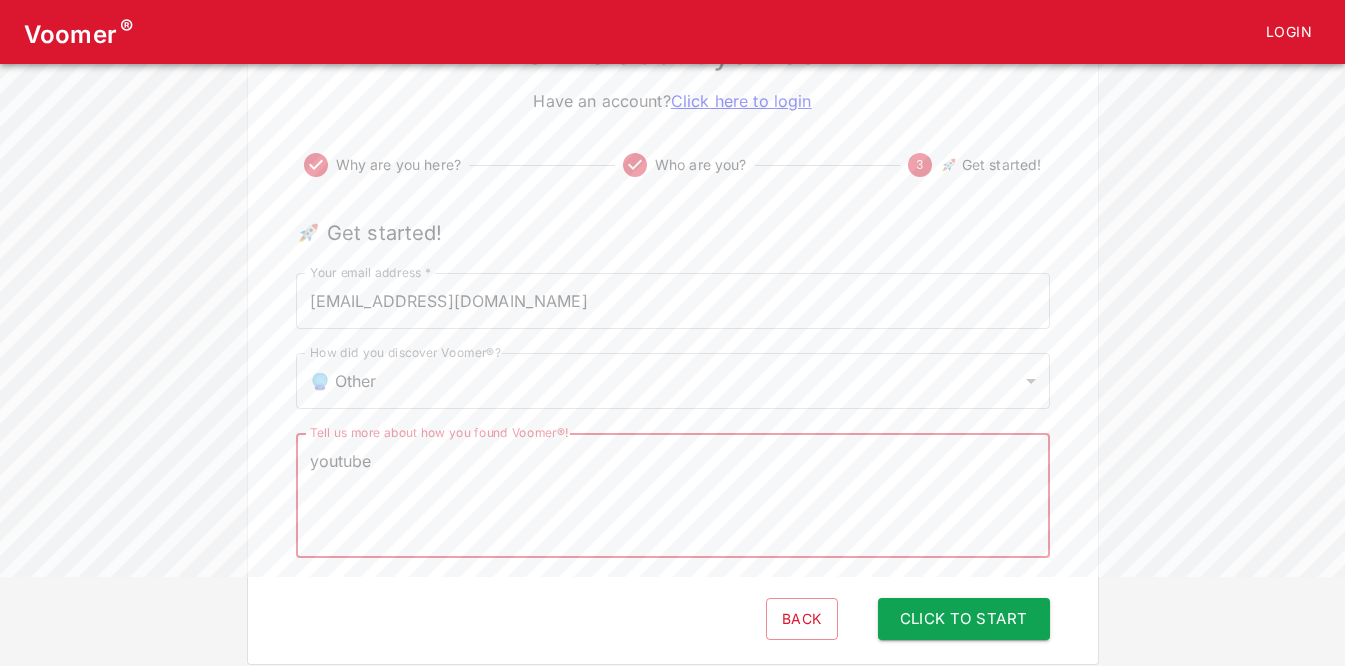 scroll, scrollTop: 151, scrollLeft: 0, axis: vertical 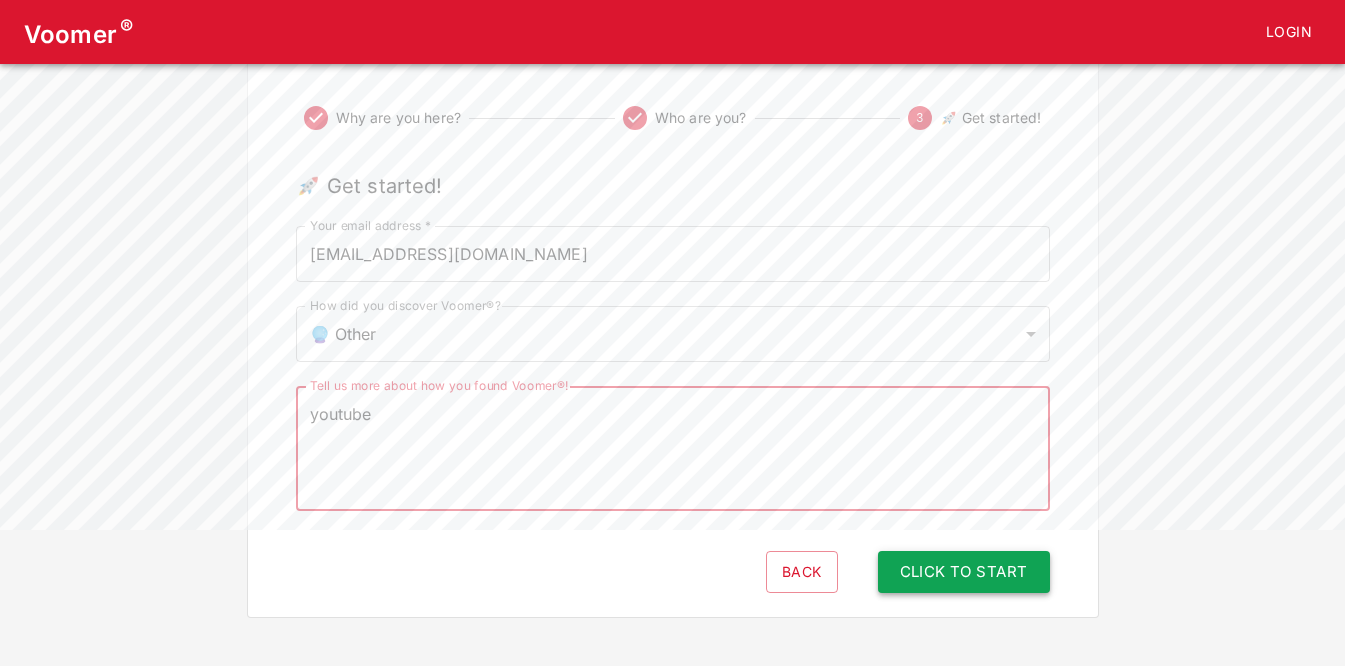 type on "youtube" 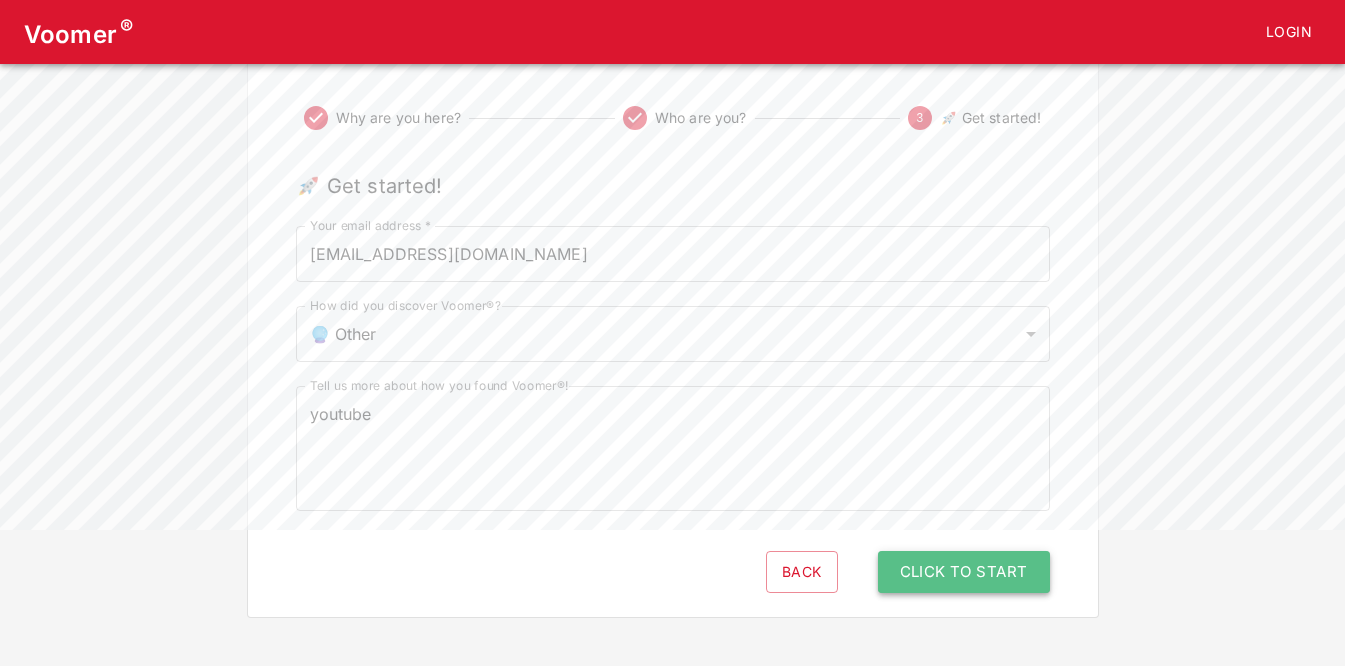 click on "Click to Start" at bounding box center [964, 572] 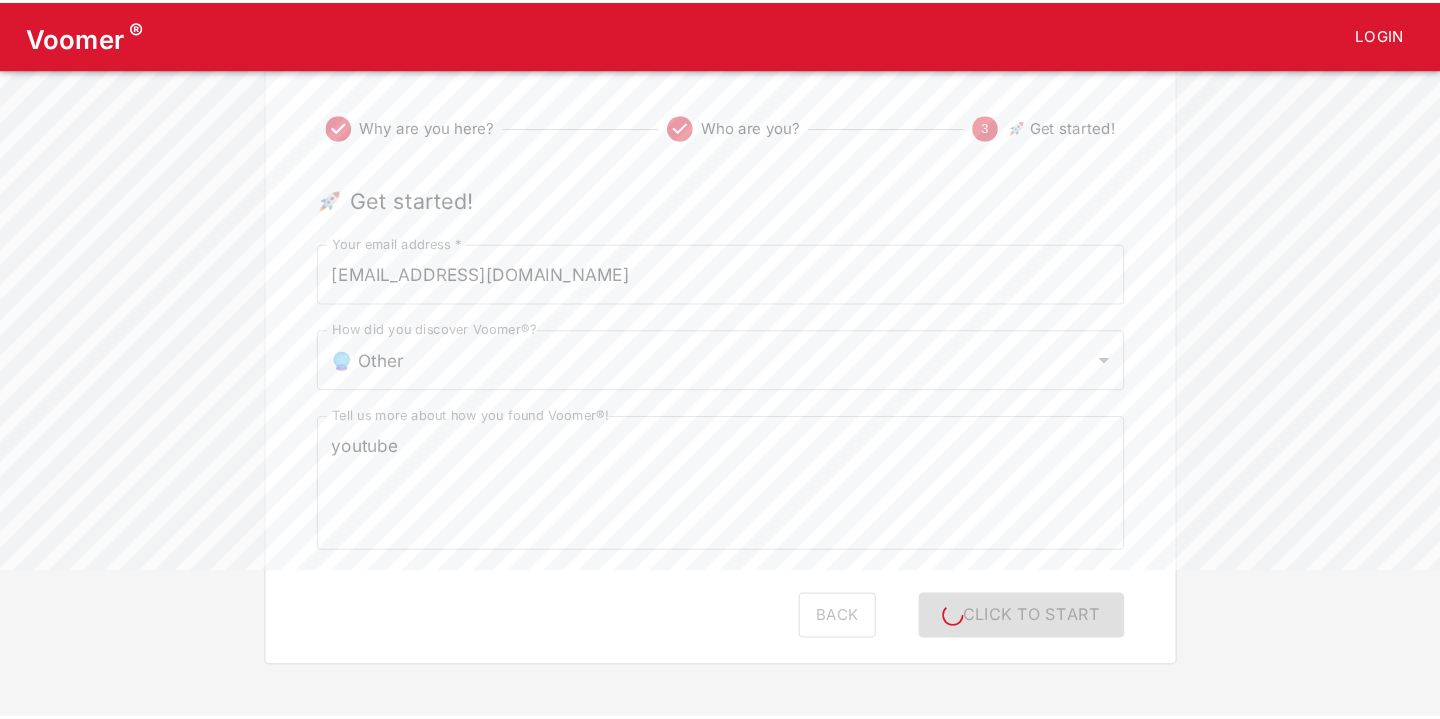scroll, scrollTop: 0, scrollLeft: 0, axis: both 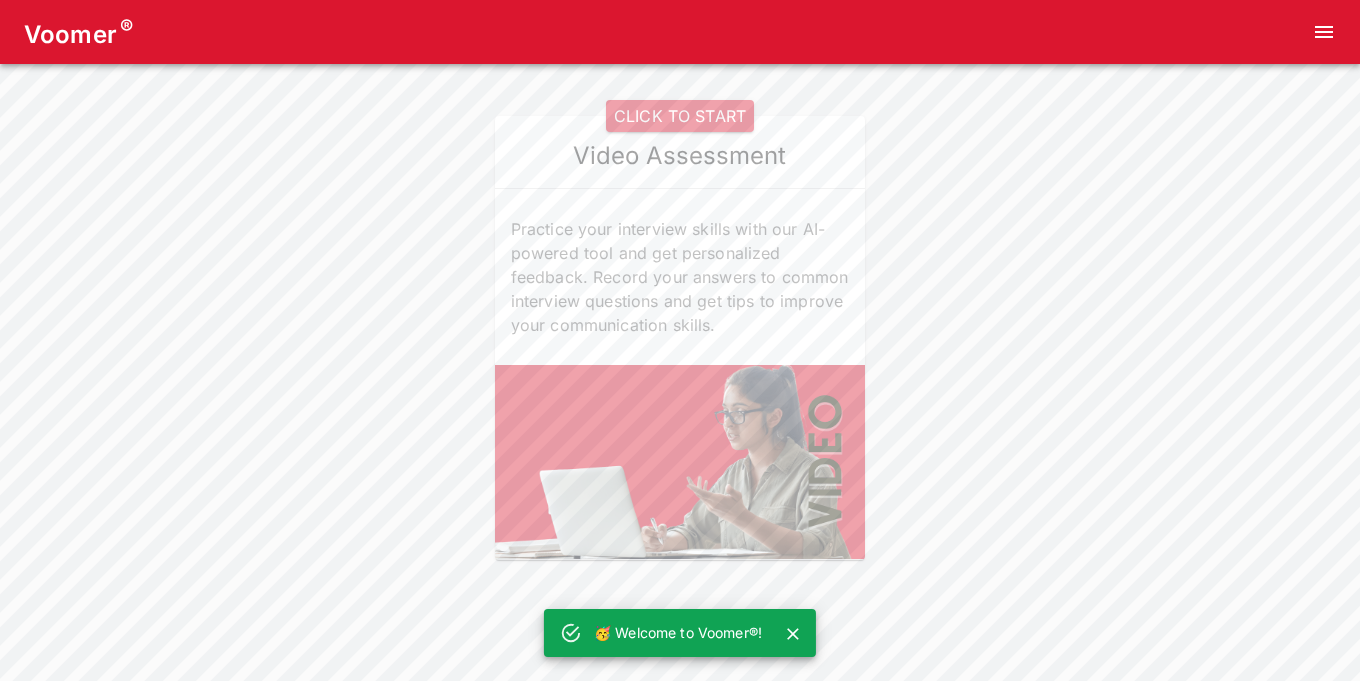 click at bounding box center [1074, 338] 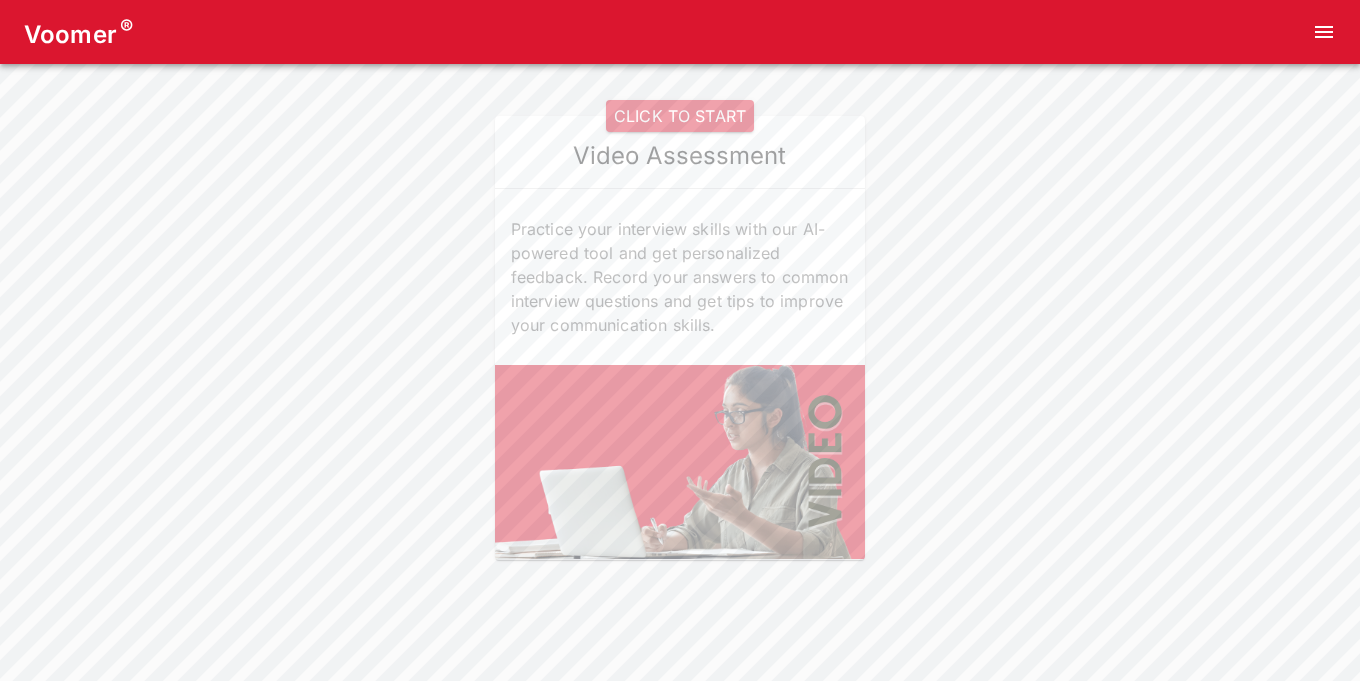 click on "CLICK TO START" at bounding box center (680, 116) 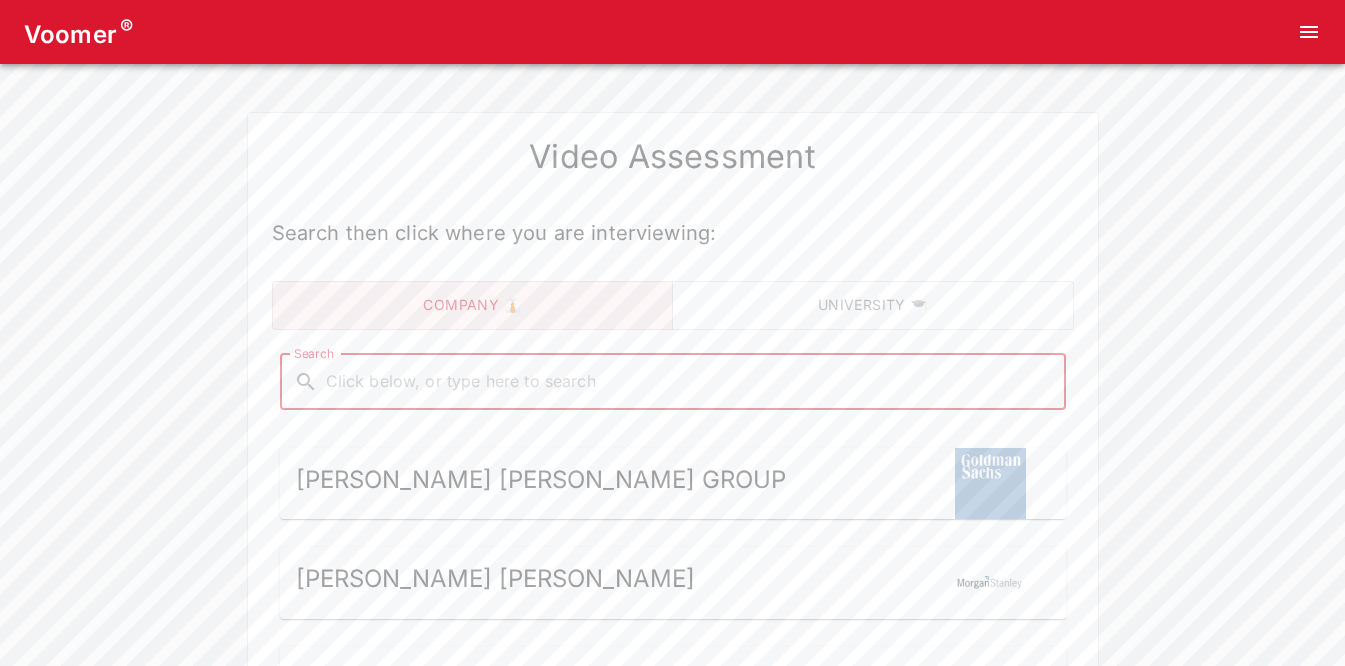 click on "Search" at bounding box center [689, 382] 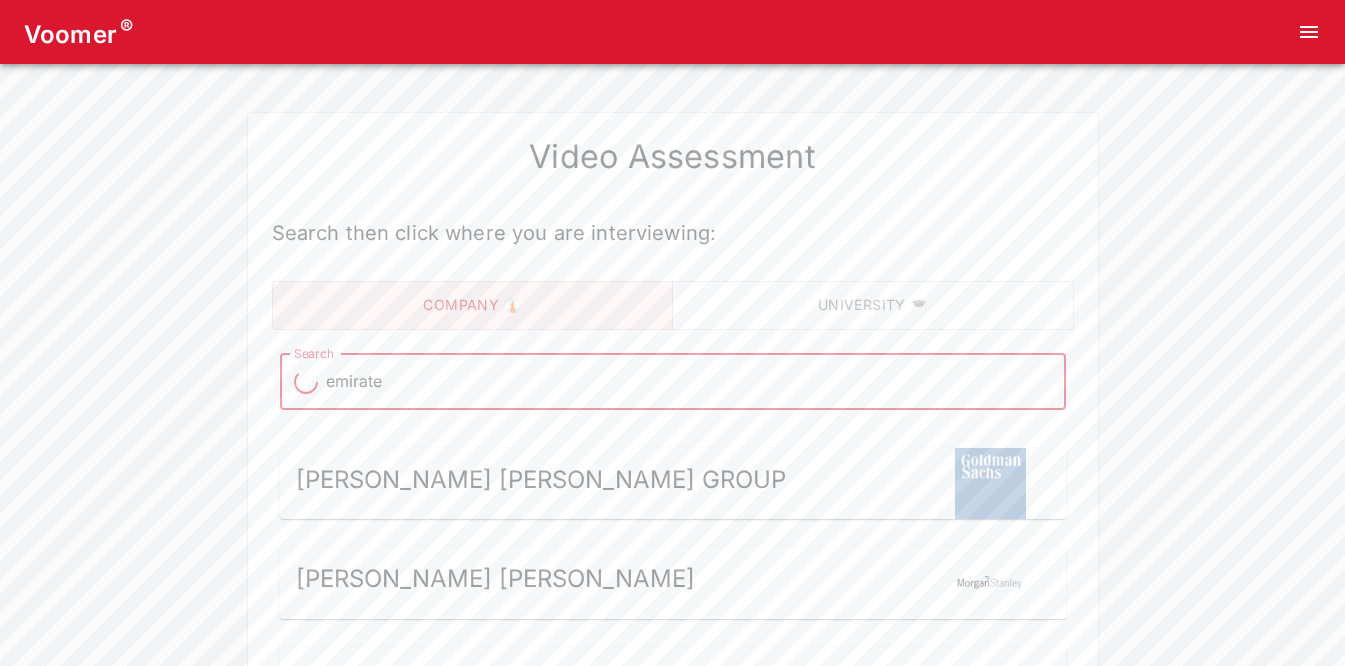 type on "emirates" 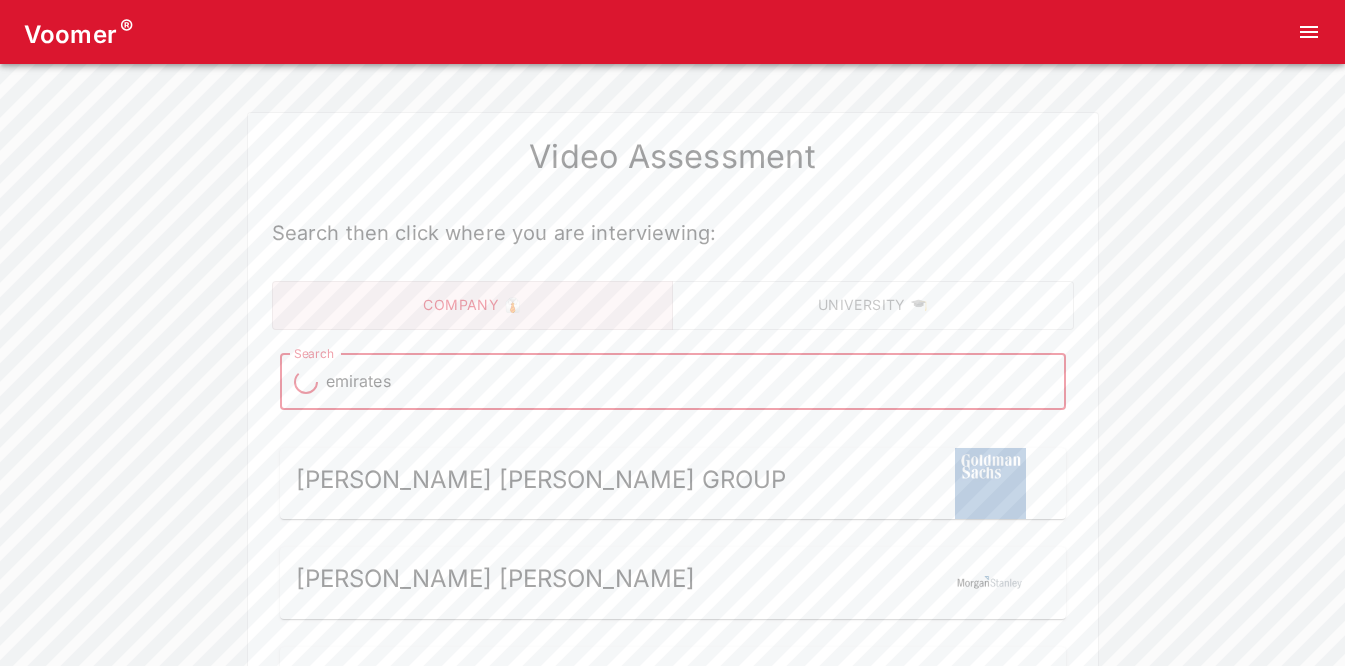 type on "emirates" 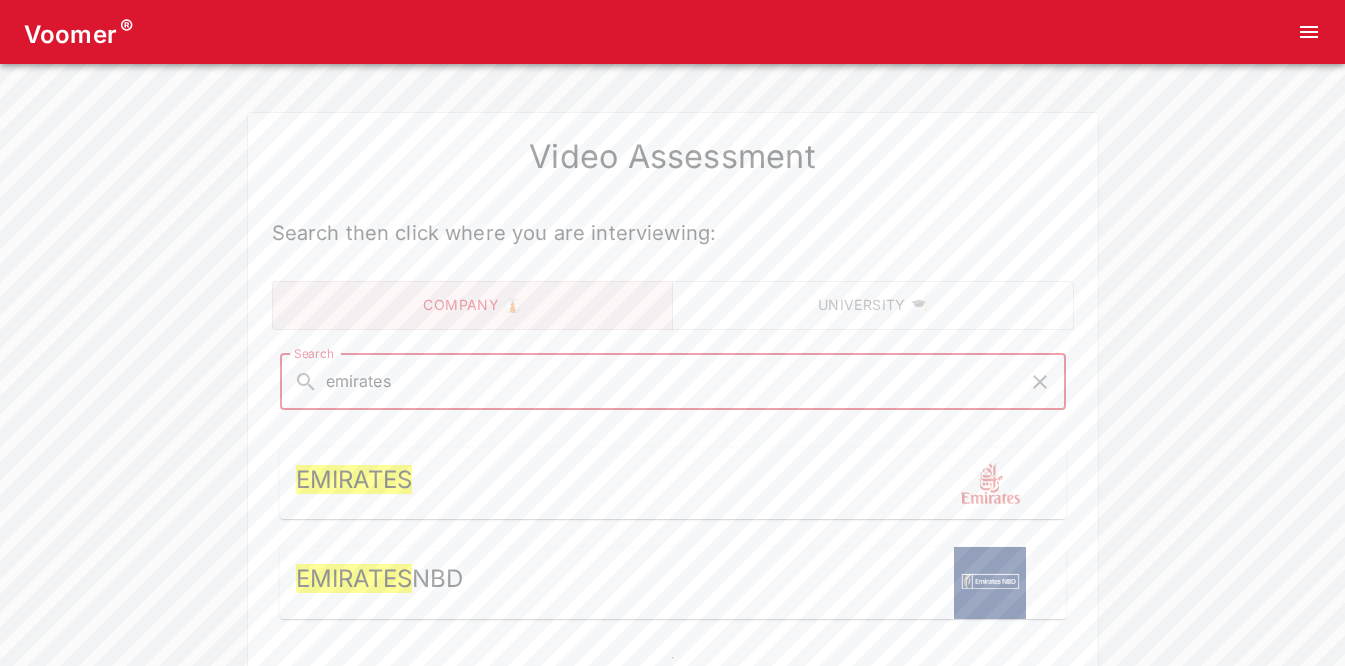type on "emirates" 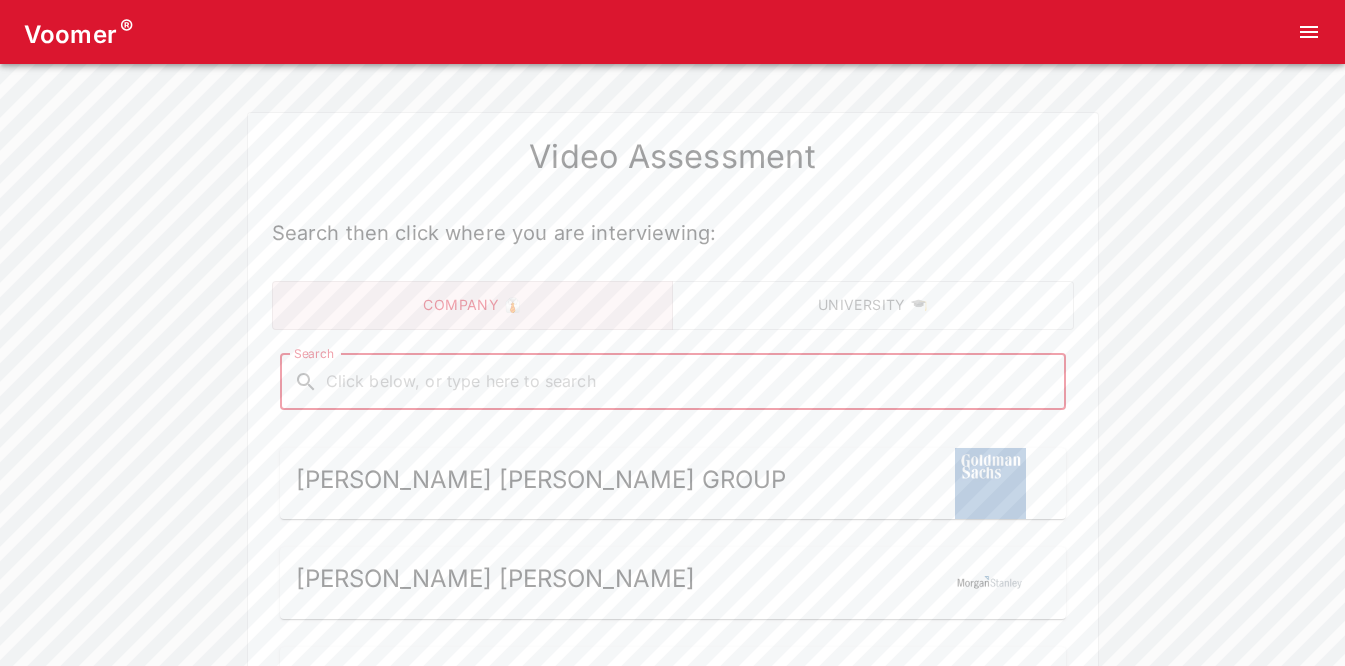 click on "Search" at bounding box center (689, 382) 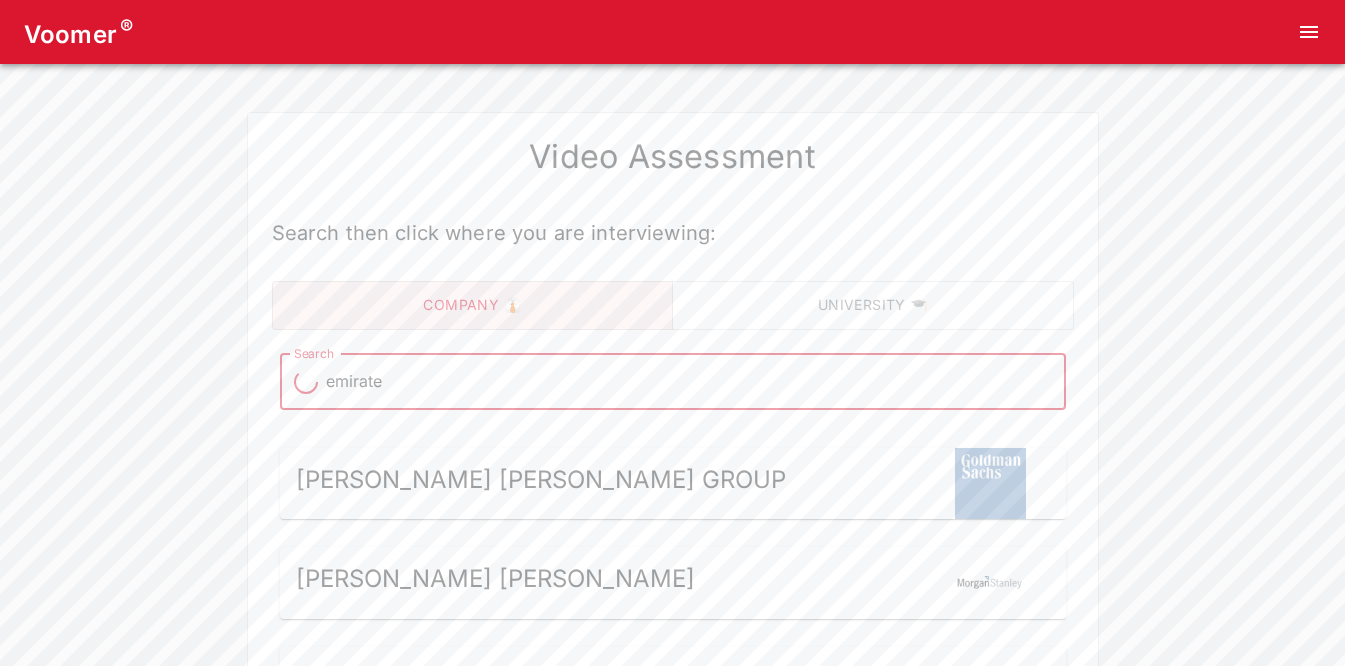 type on "emirates" 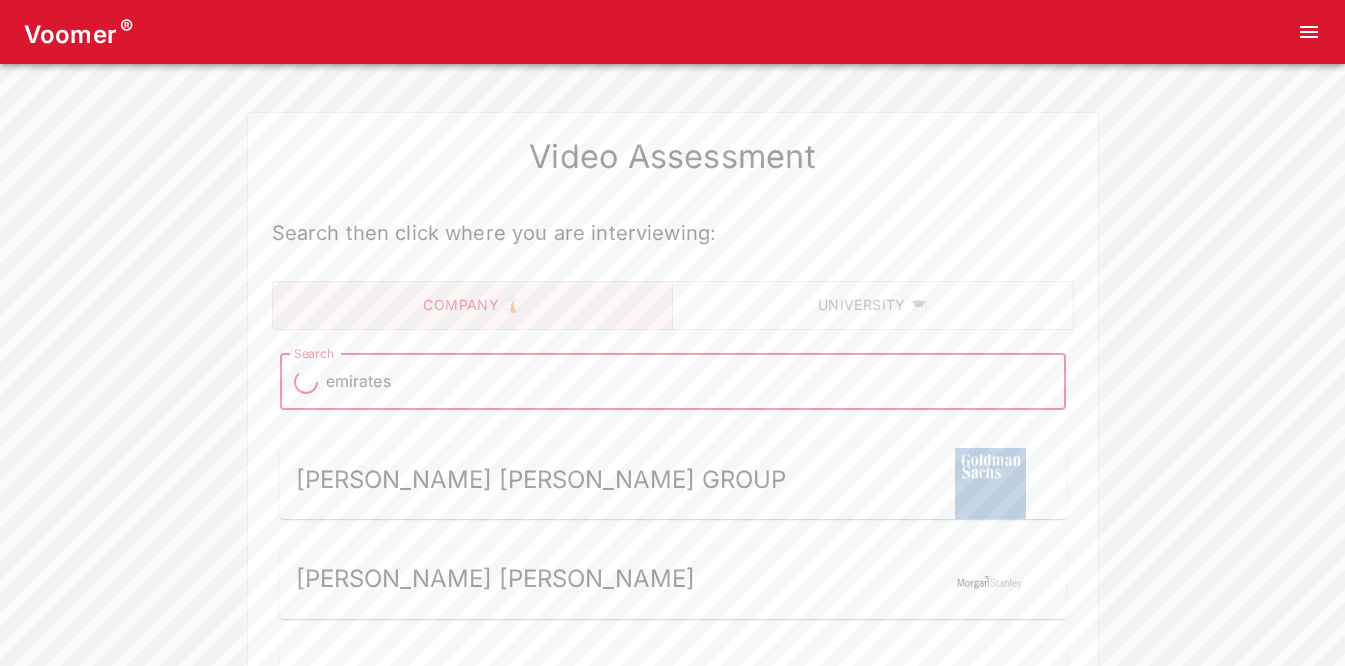 type on "emirates" 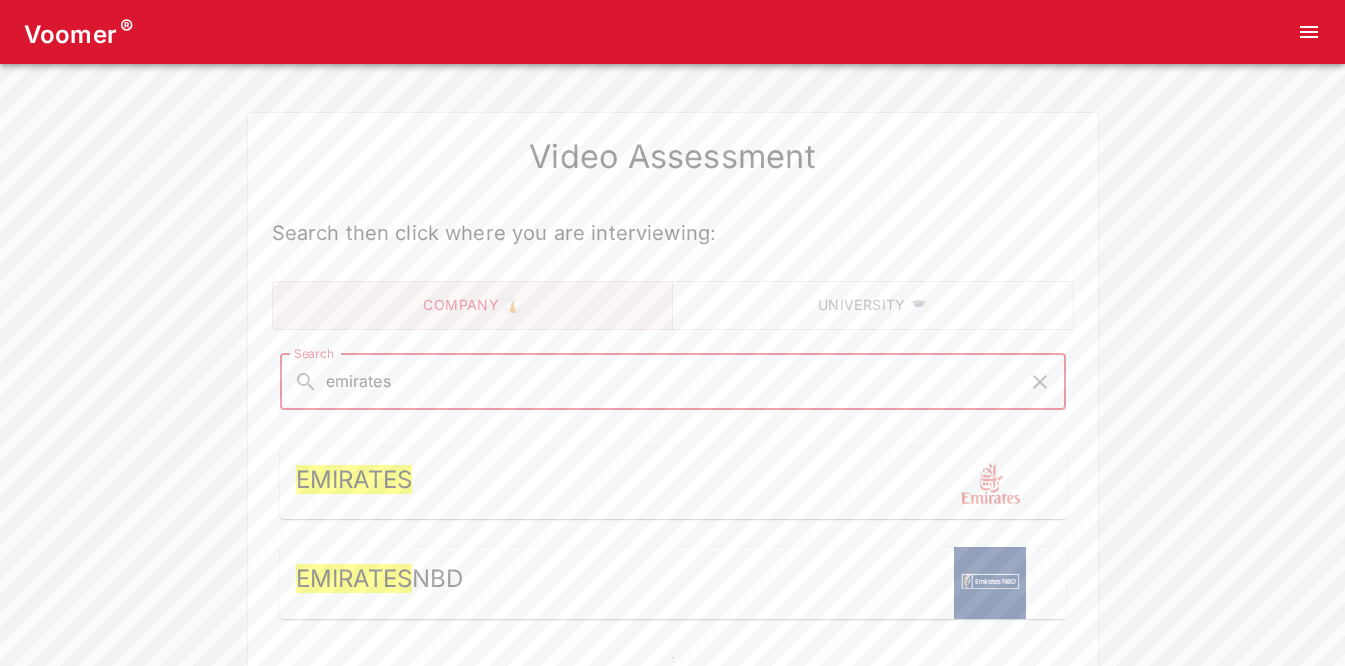type on "emirates" 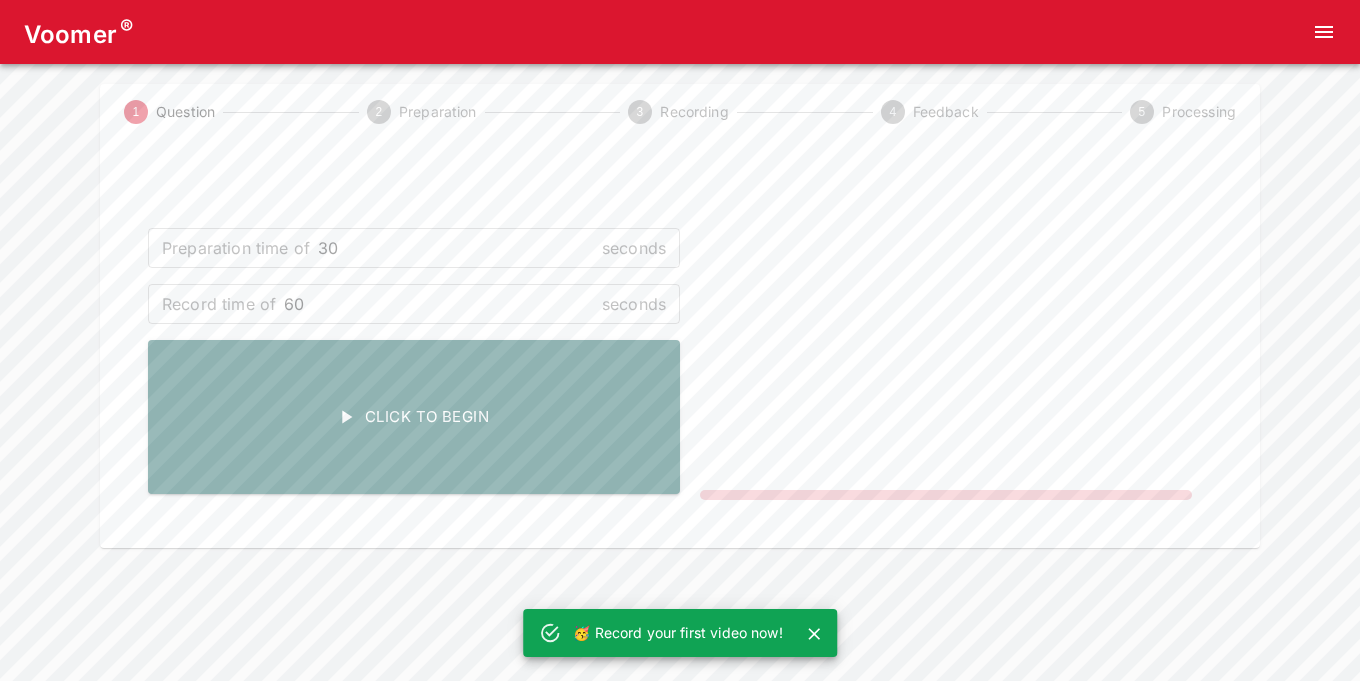 click at bounding box center (946, 331) 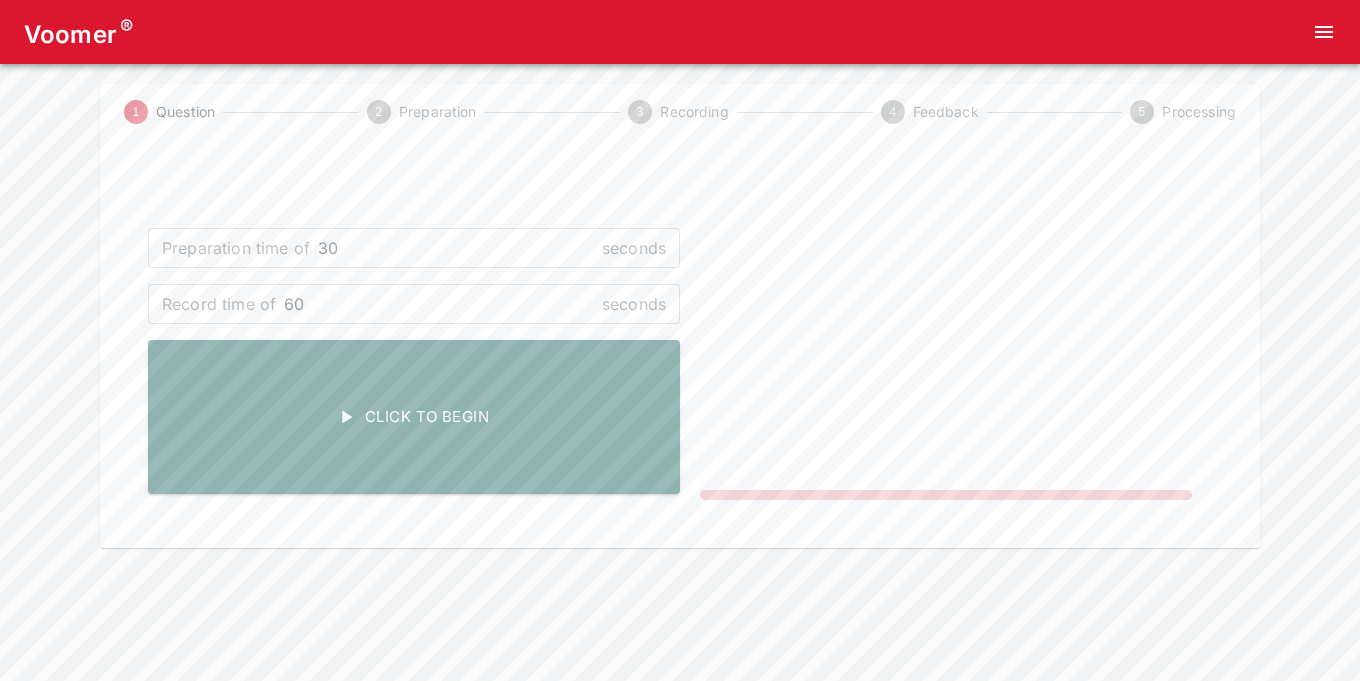 drag, startPoint x: 1199, startPoint y: 330, endPoint x: 1204, endPoint y: 265, distance: 65.192024 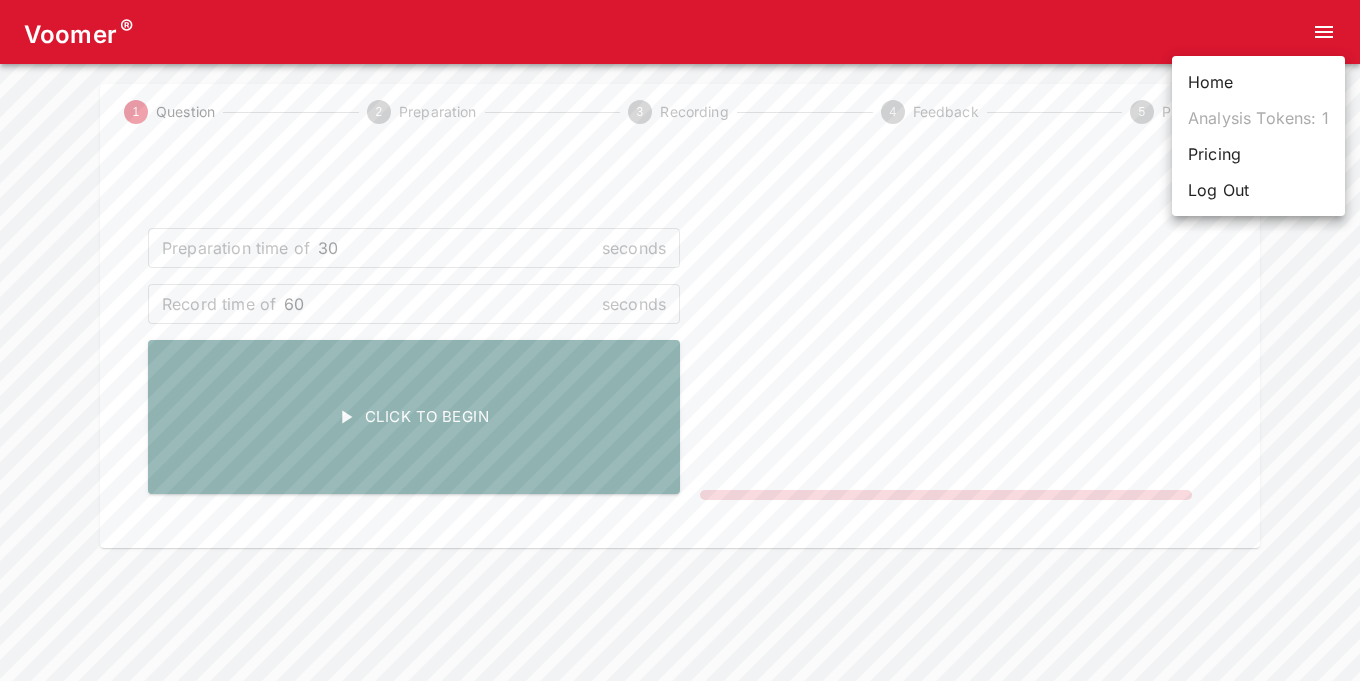 click at bounding box center [680, 340] 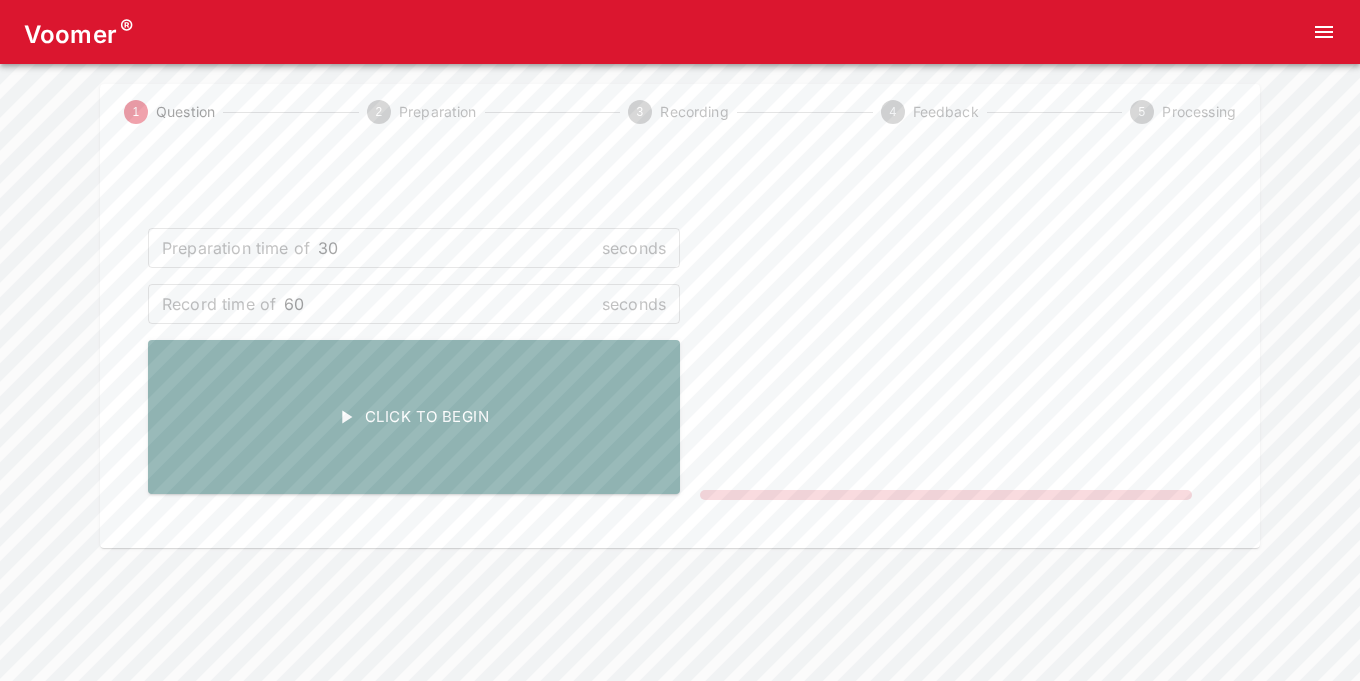 click on "Preparation time of   30 seconds ​ Record time of   60 seconds ​ Click To Begin NOT RECORDING" at bounding box center [680, 344] 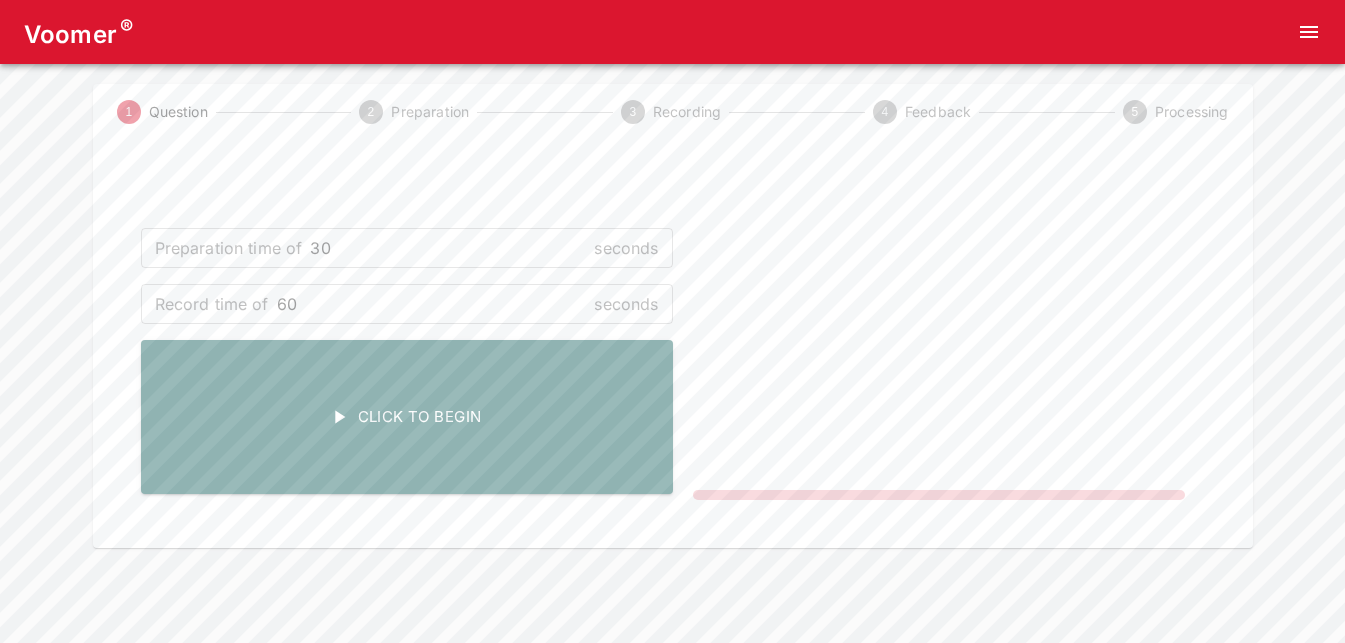 click on "NOT RECORDING" at bounding box center (939, 344) 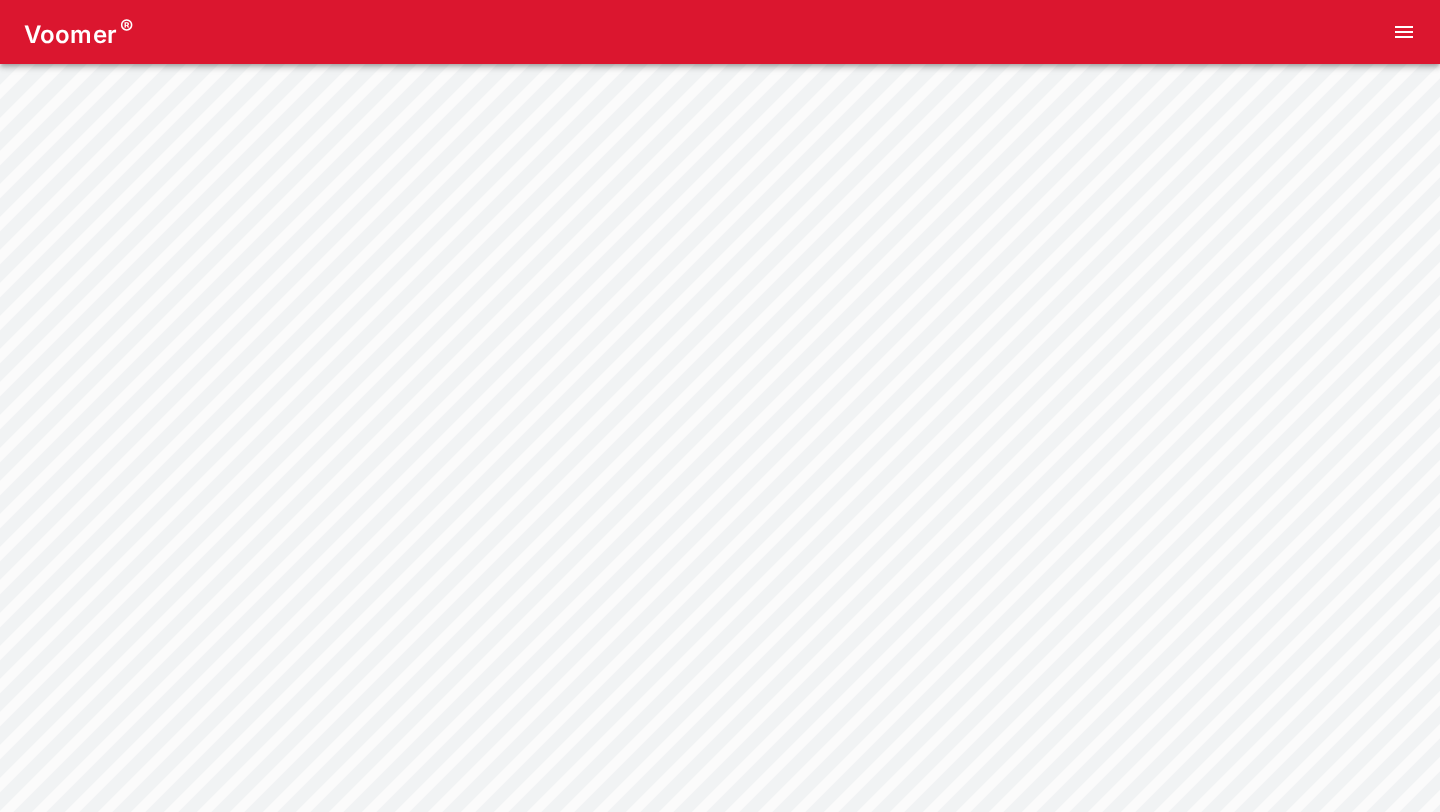 scroll, scrollTop: 0, scrollLeft: 0, axis: both 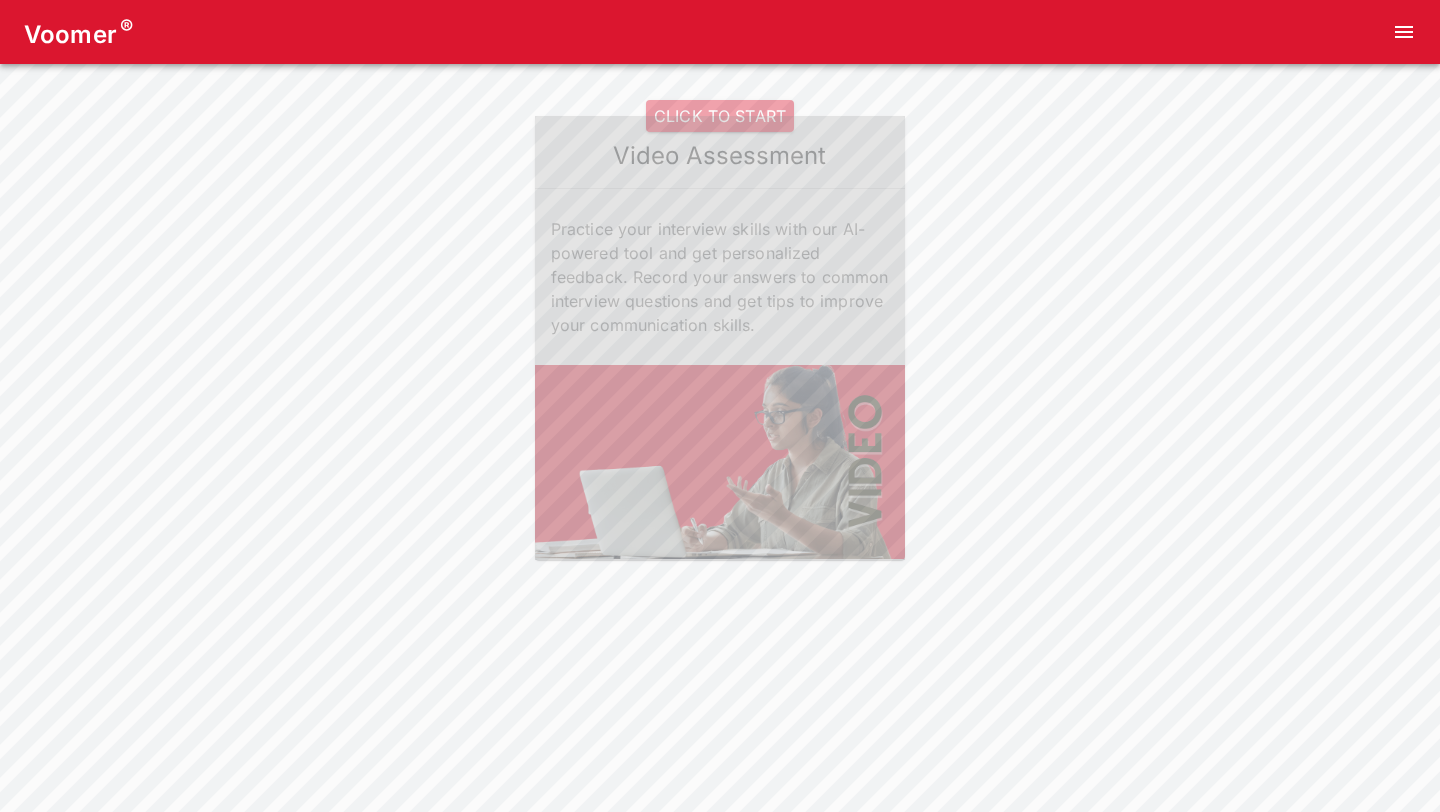 click on "CLICK TO START" at bounding box center (720, 116) 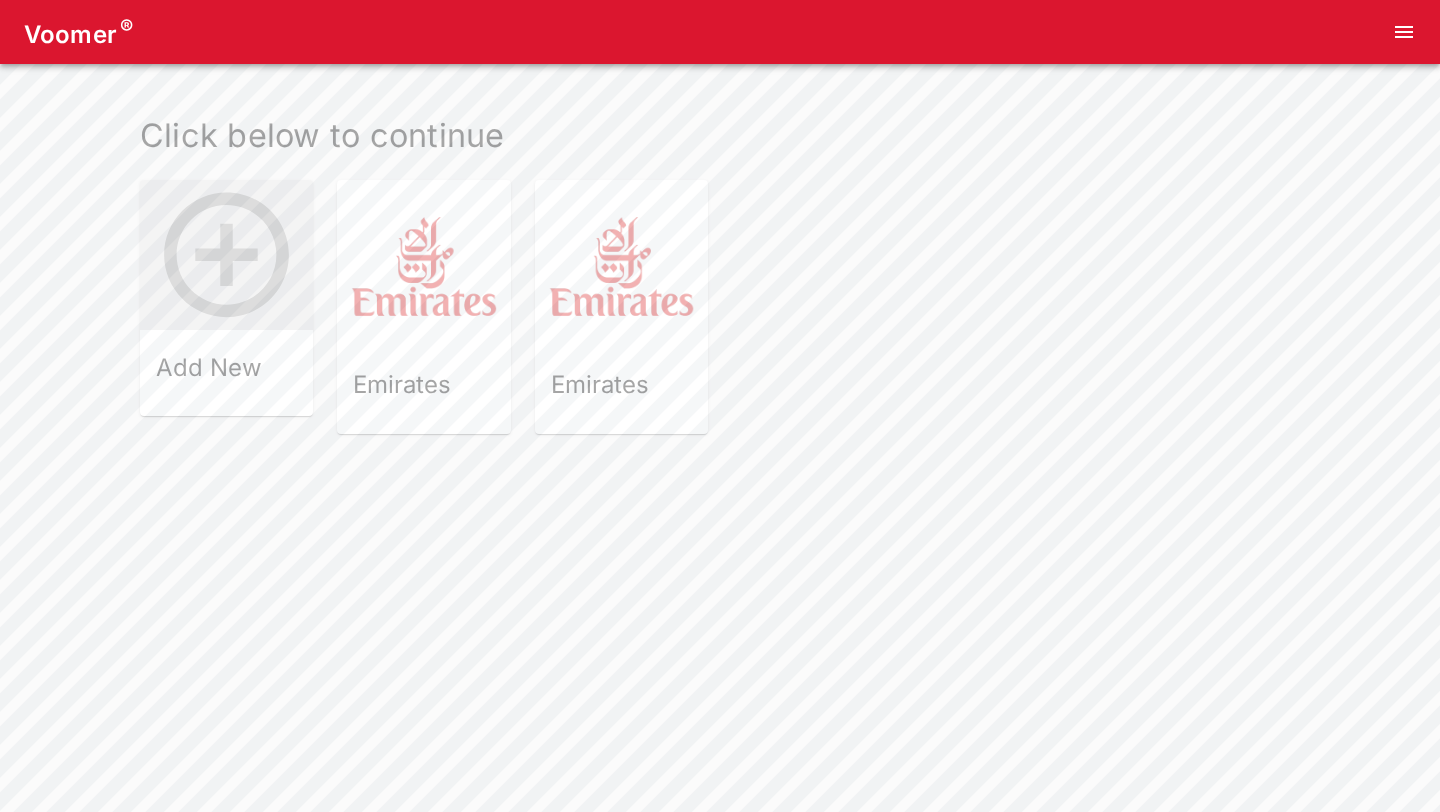 click at bounding box center (423, 266) 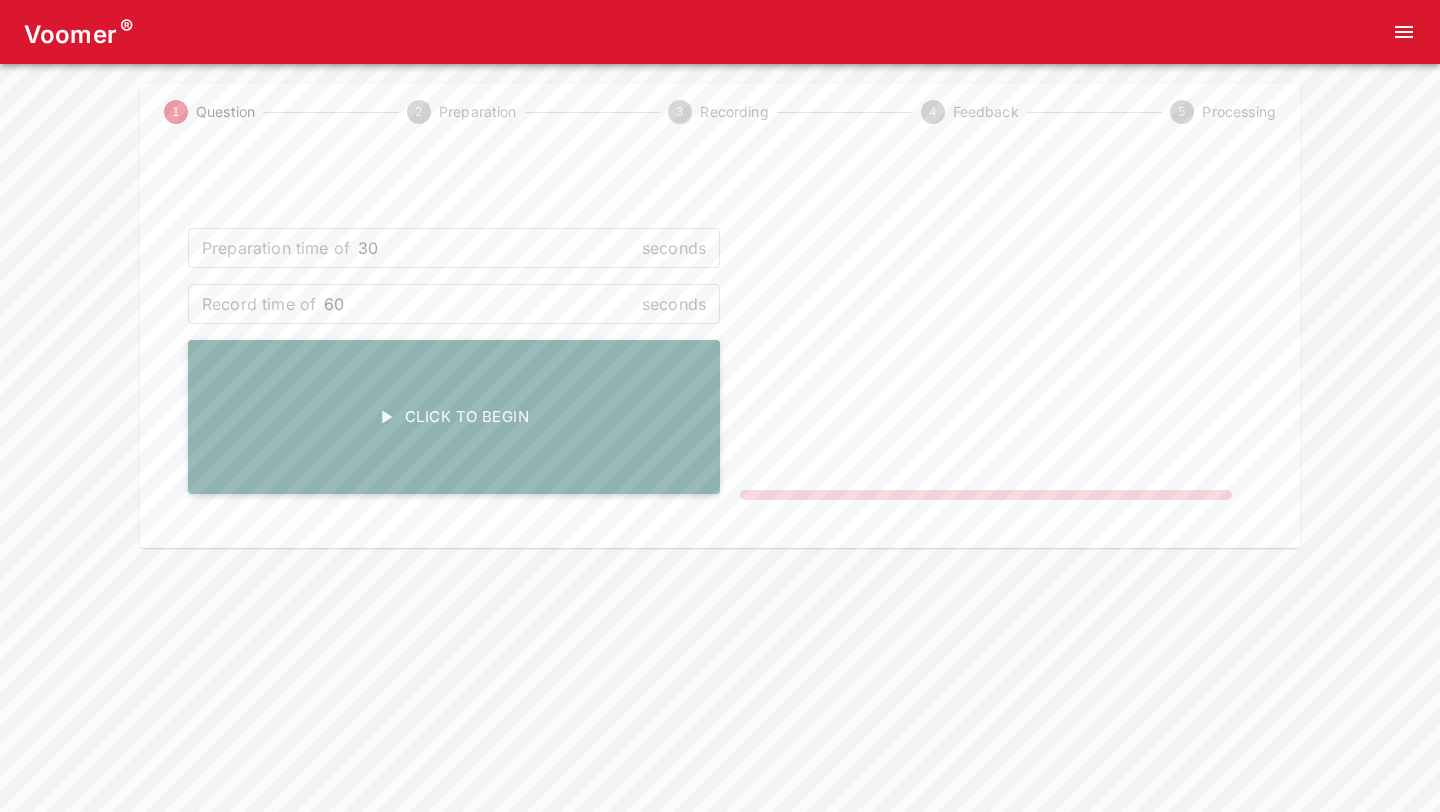 click on "Click To Begin" at bounding box center (454, 417) 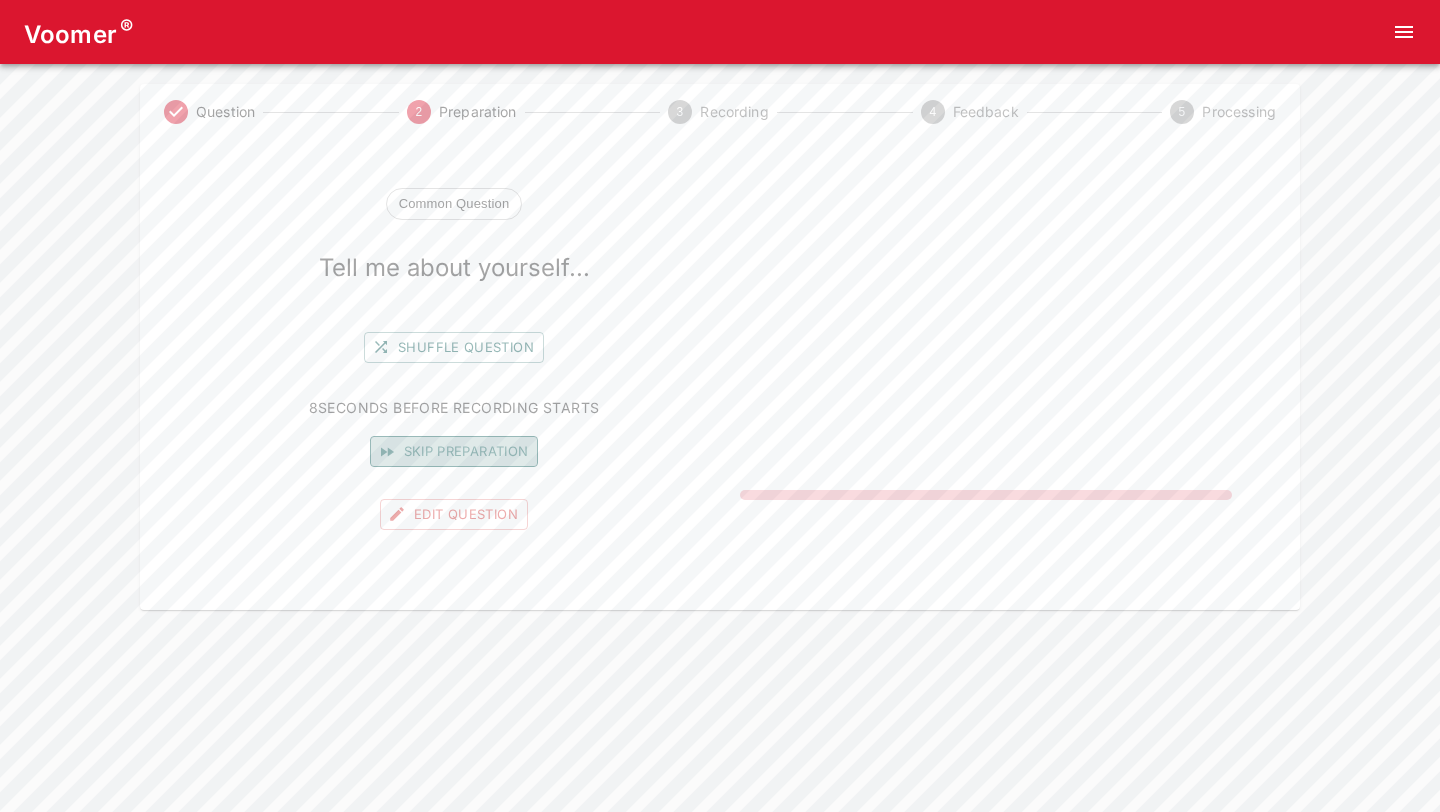 click on "Skip preparation" at bounding box center (454, 451) 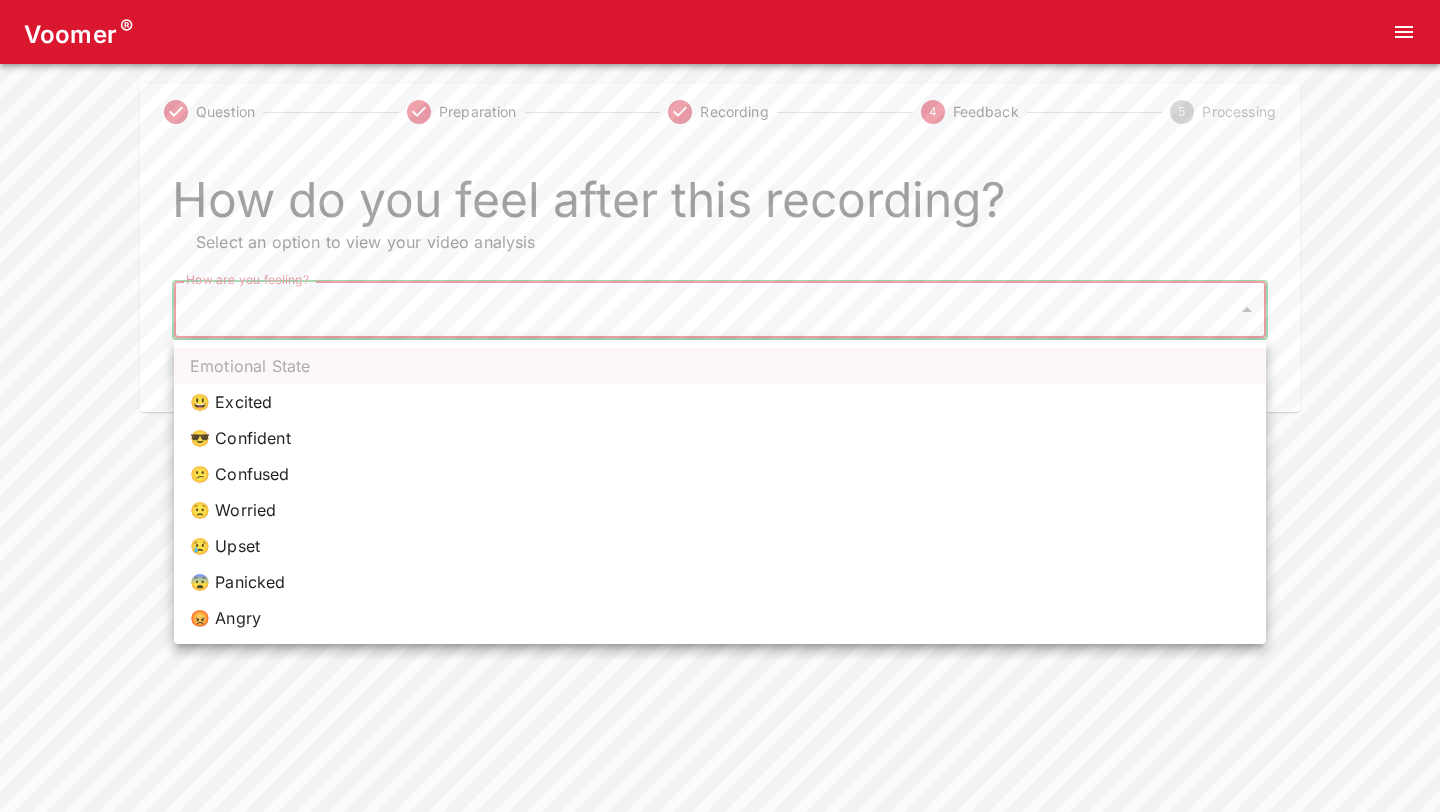 click on "Voomer ® Question Preparation Recording 4 Feedback 5 Processing How do you feel after this recording? Select an option to view your video analysis How are you feeling? ​ How are you feeling? Home Analysis Tokens: ~ Pricing Log Out Emotional State  😃 Excited  😎 Confident  😕 Confused 😟 Worried  😢 Upset  😨 Panicked  😡 Angry" at bounding box center [720, 206] 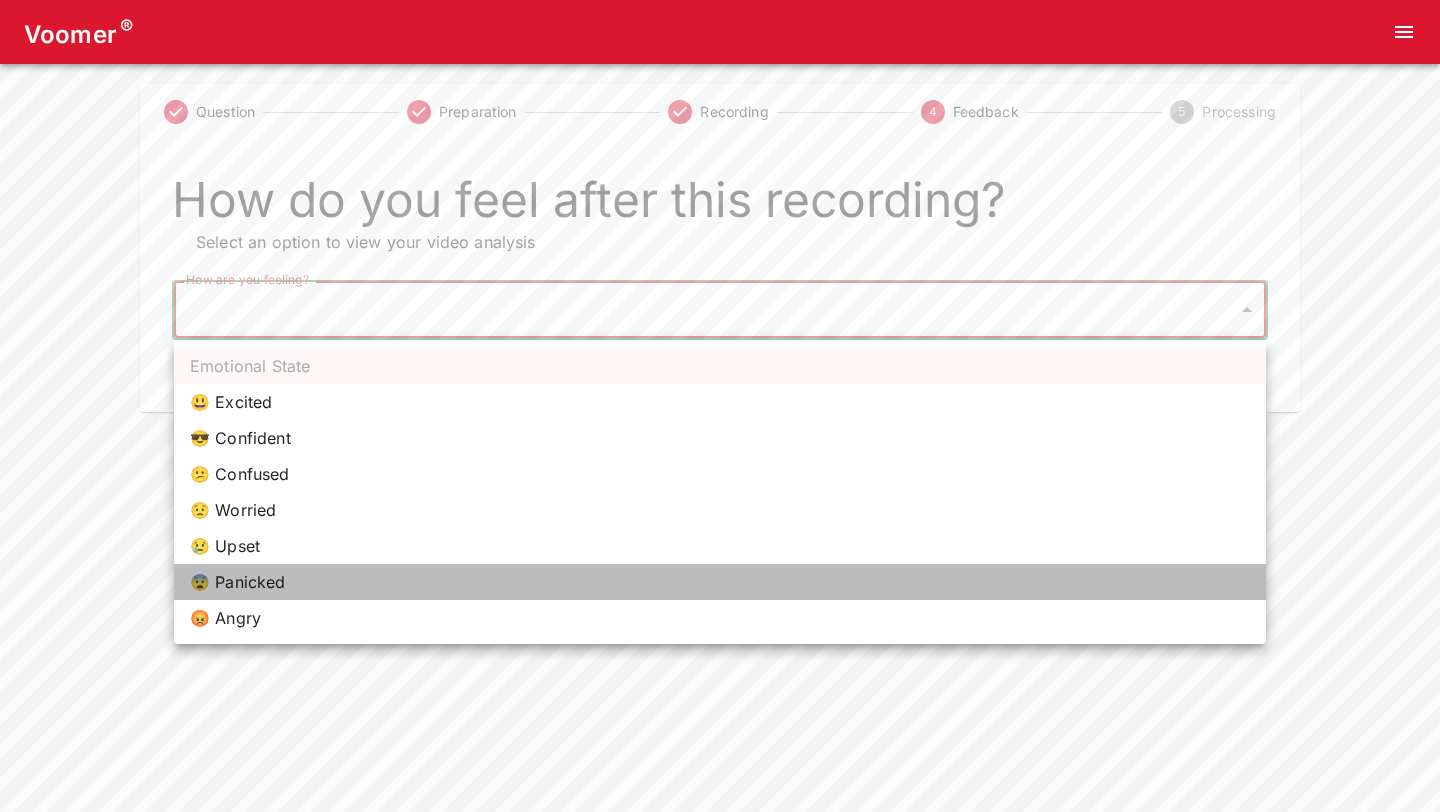 click on "😨 Panicked" at bounding box center (720, 582) 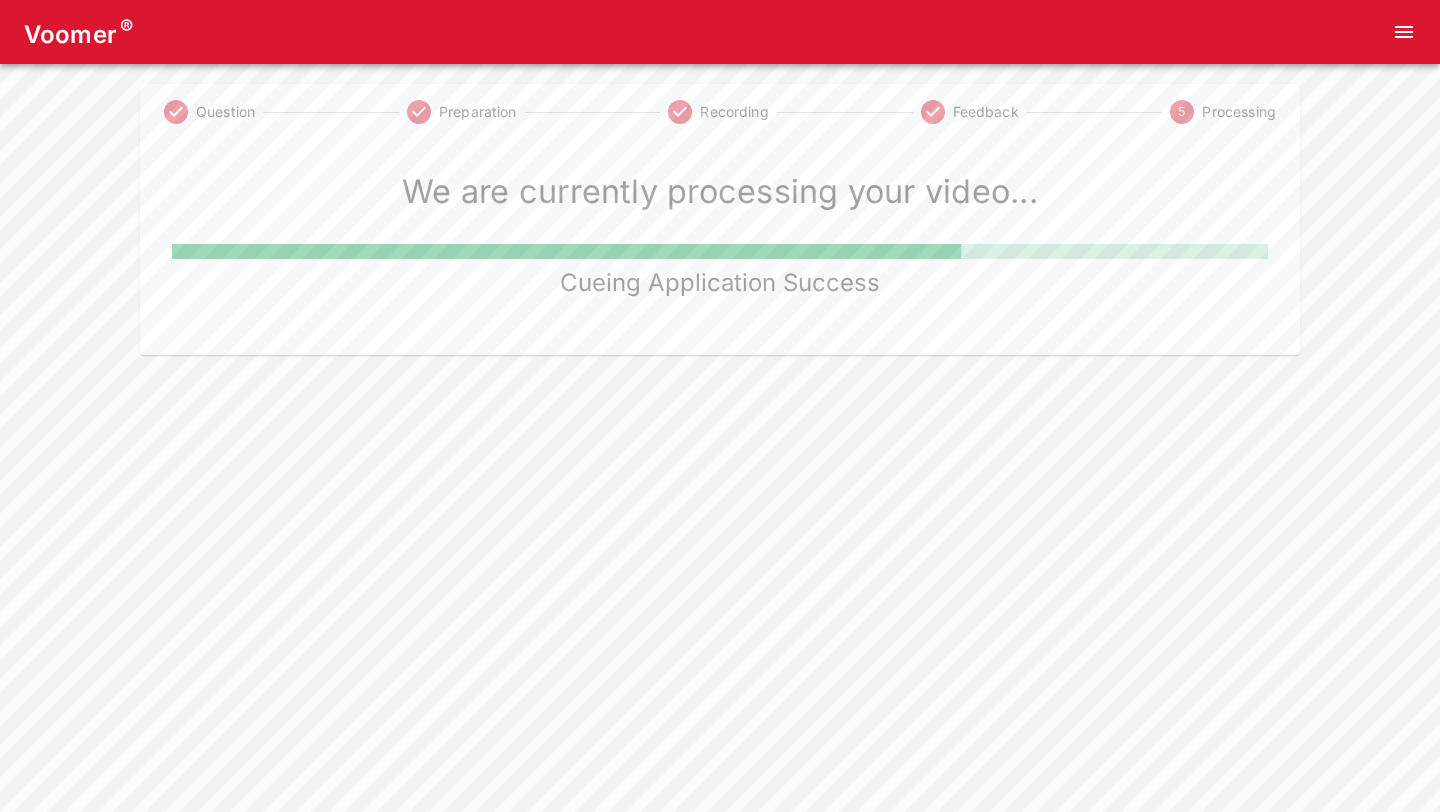 click on "We are currently processing your video... Cueing Application Success" at bounding box center [720, 235] 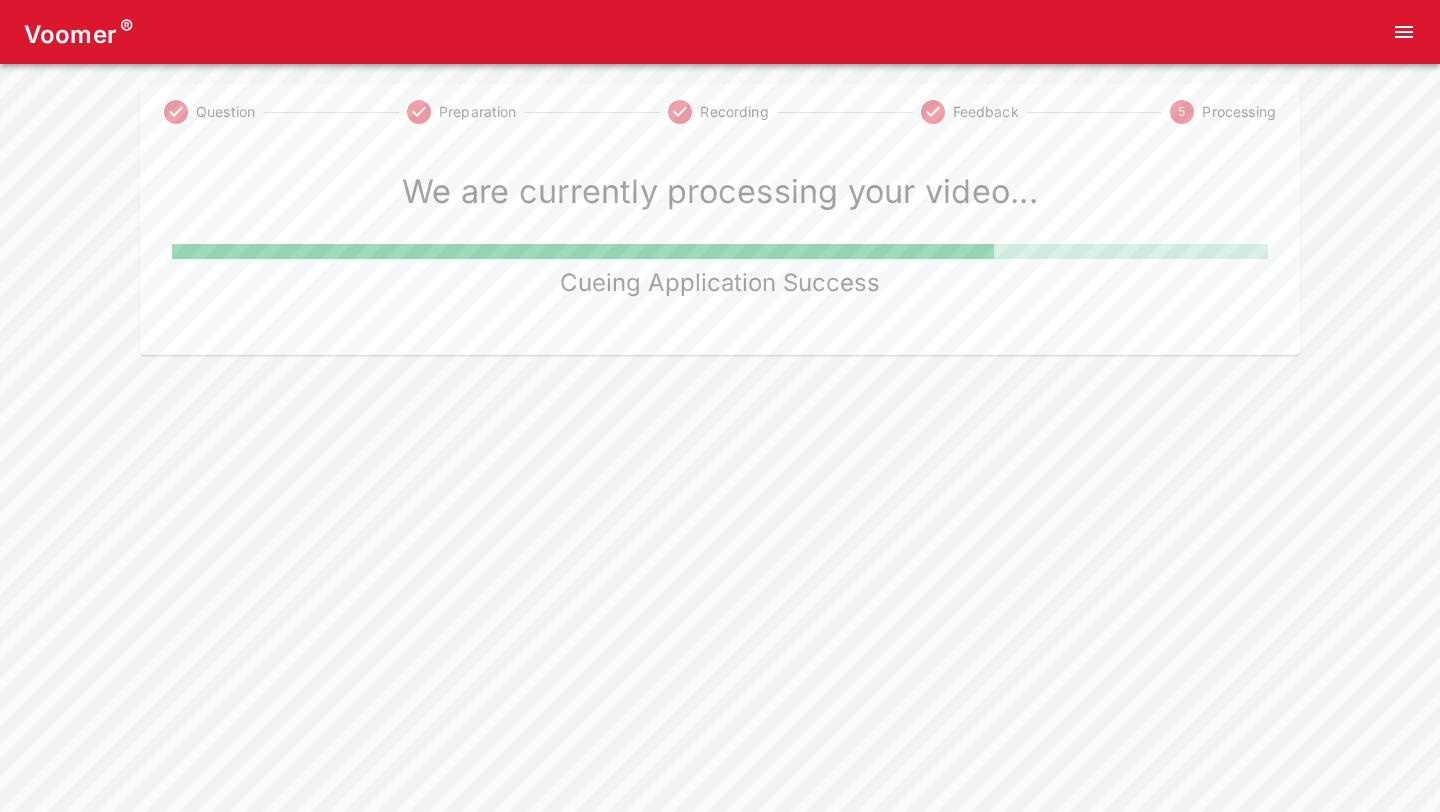 click on "We are currently processing your video... Cueing Application Success" at bounding box center (720, 235) 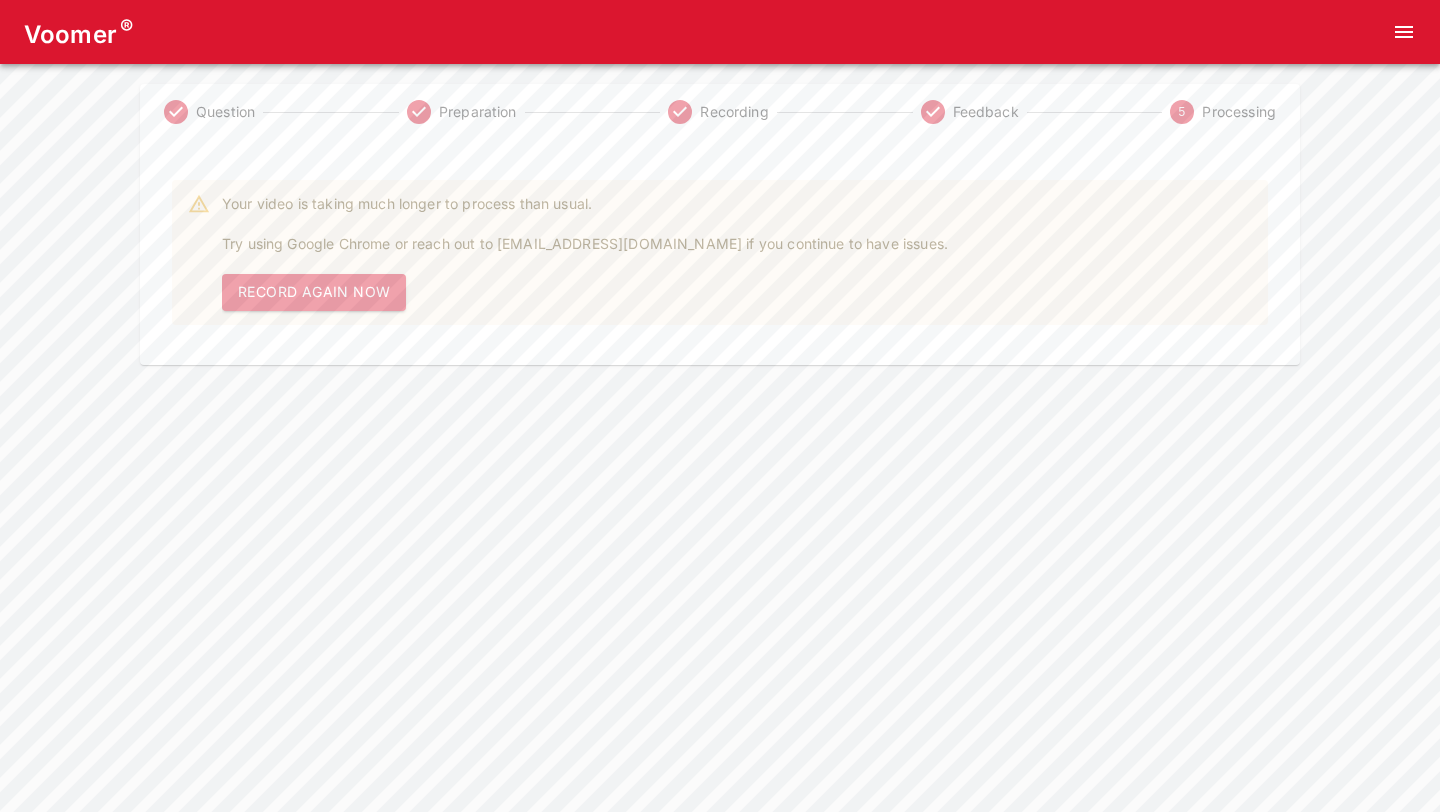 click on "Voomer ® Question Preparation Recording Feedback 5 Processing Your video is taking much longer to process than usual.    Try using Google Chrome or reach out to support@tryvoomer.com if you continue to have issues.     Record Again Now Home Analysis Tokens: ~ Pricing Log Out" at bounding box center [720, 182] 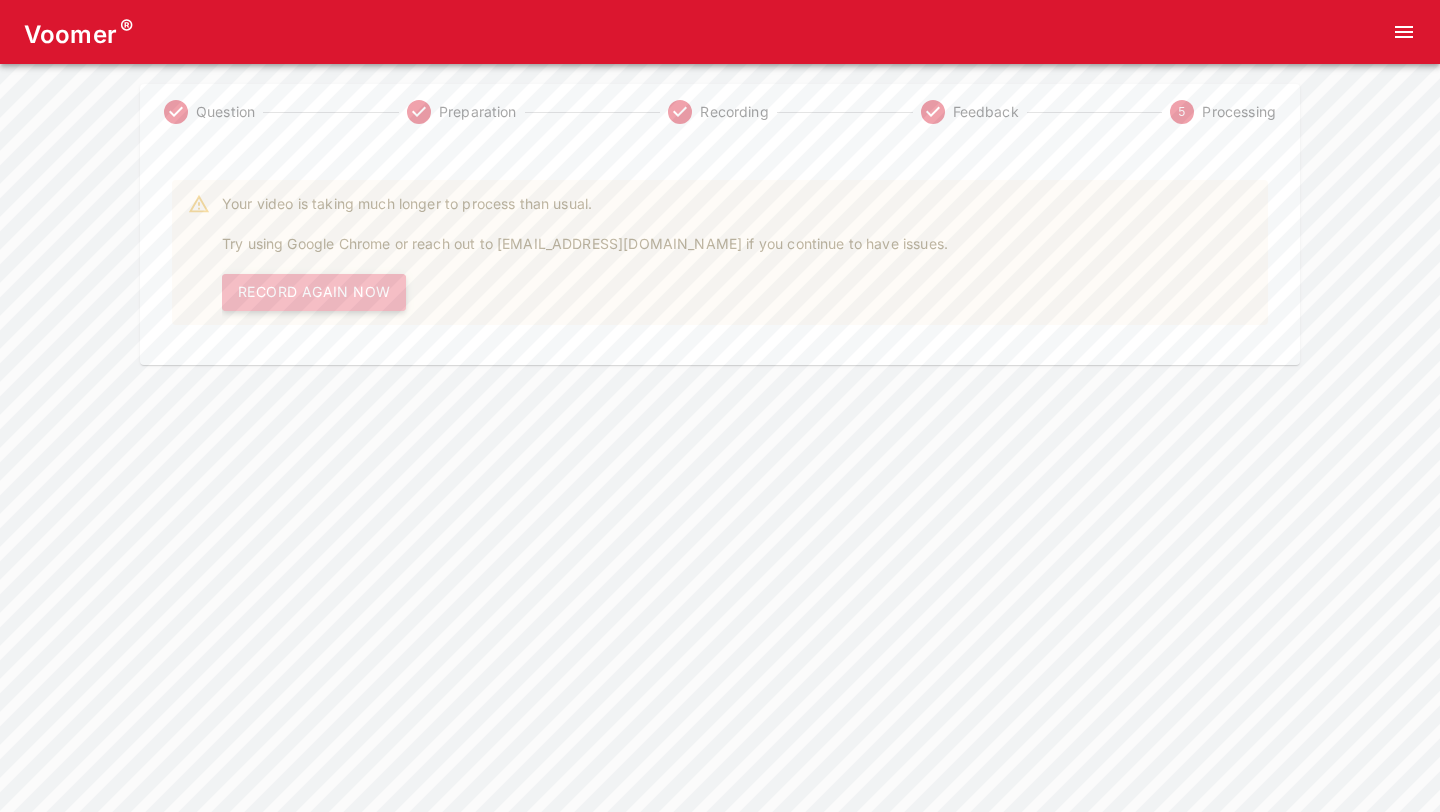 click on "Record Again Now" at bounding box center (314, 292) 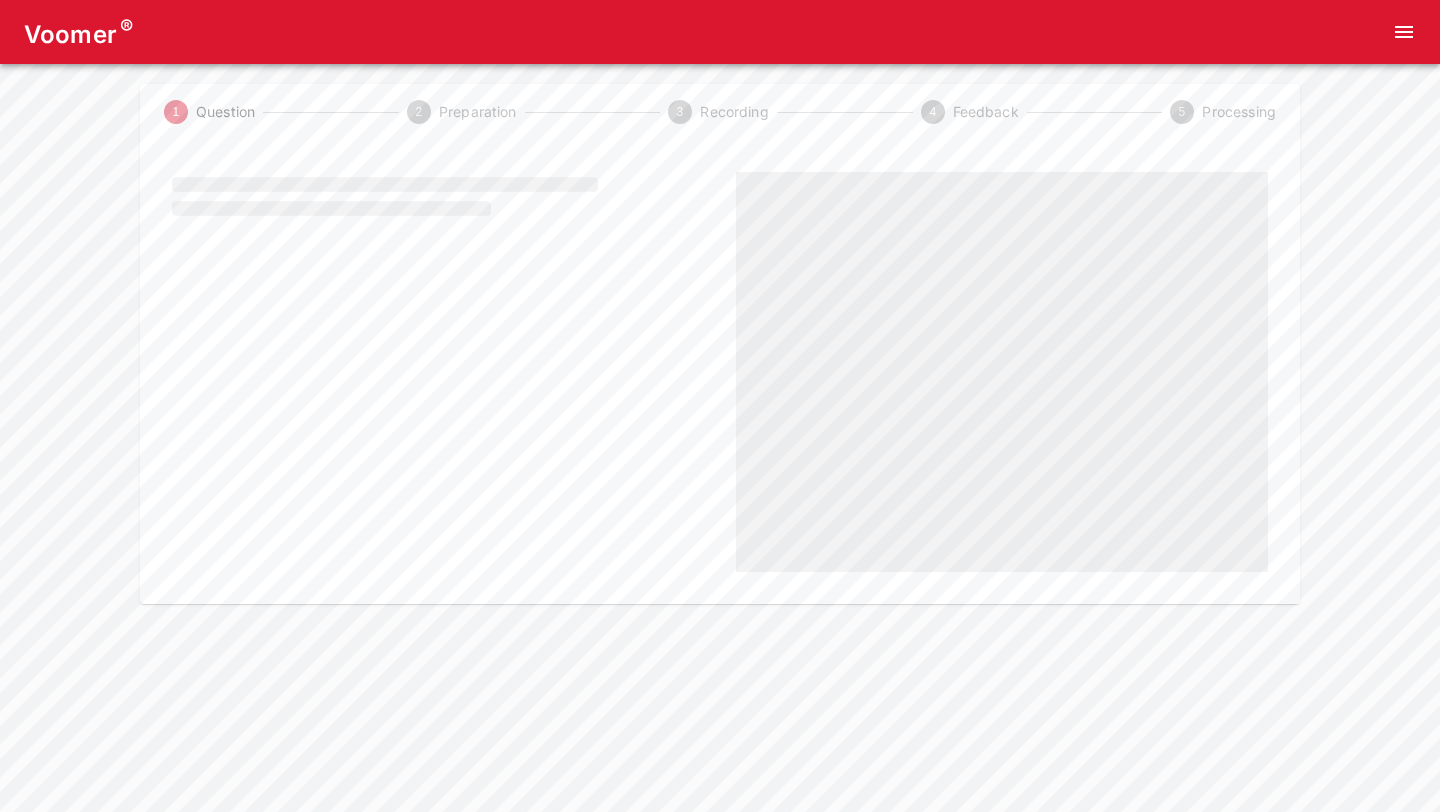 scroll, scrollTop: 0, scrollLeft: 0, axis: both 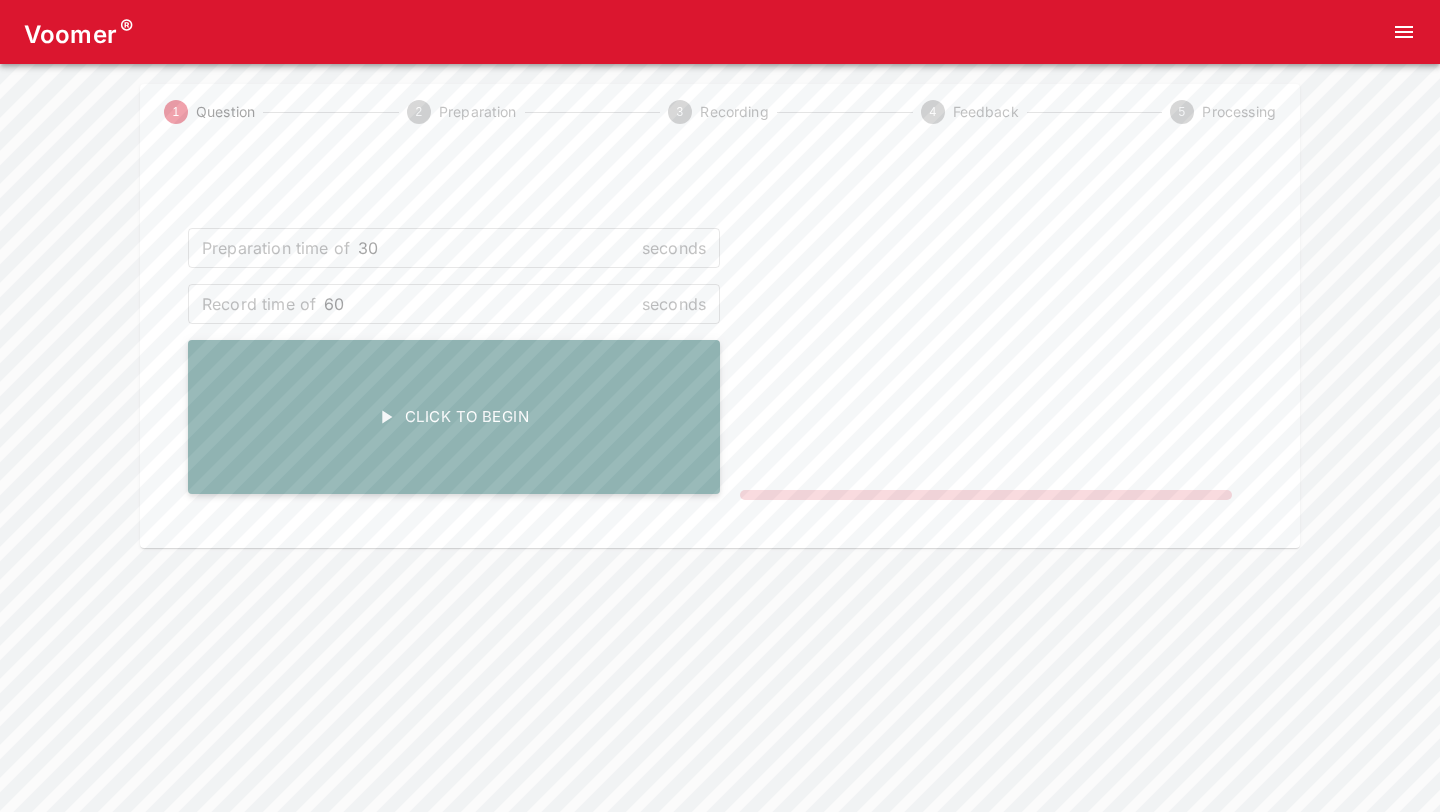 click on "Click To Begin" at bounding box center [454, 417] 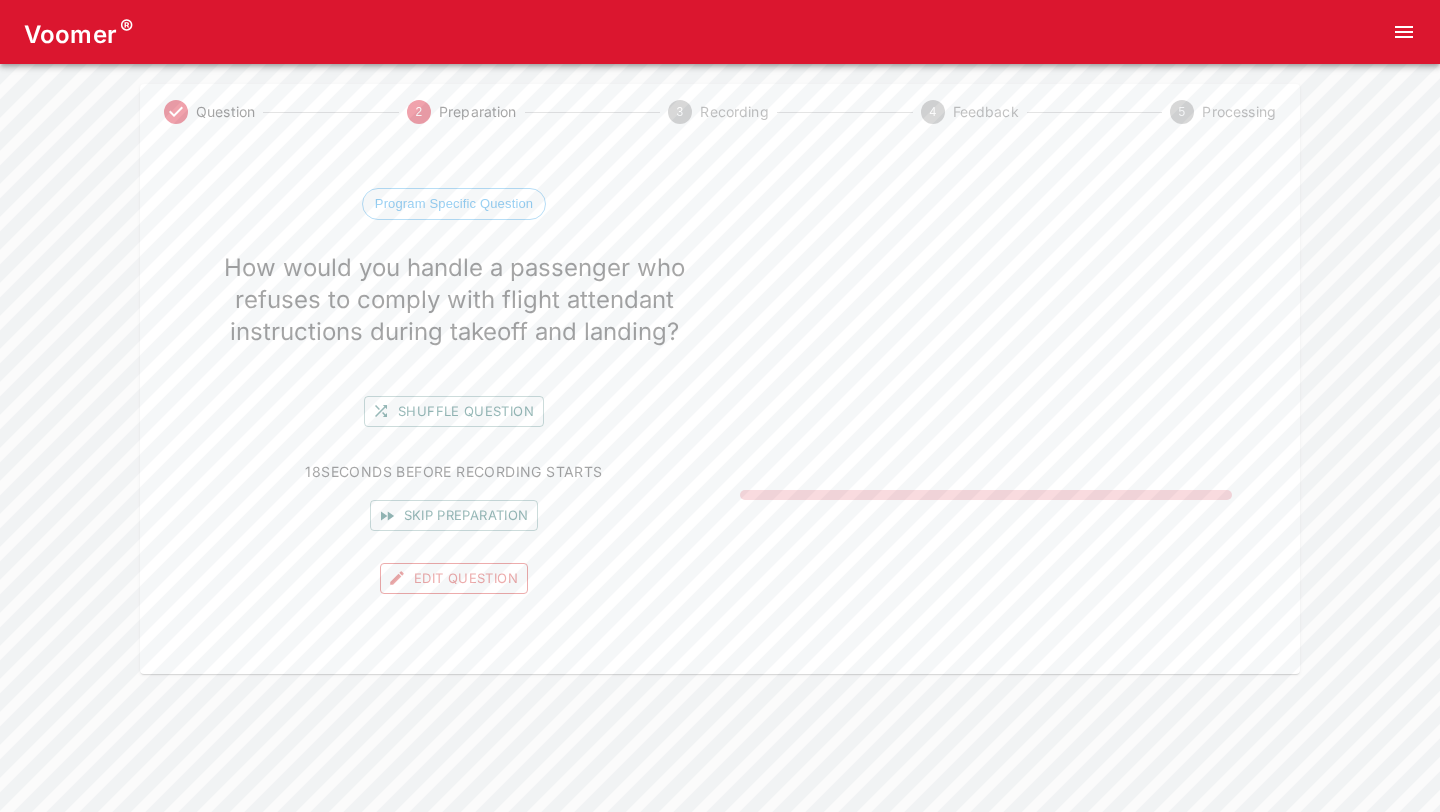 click on "Edit Question" at bounding box center (454, 578) 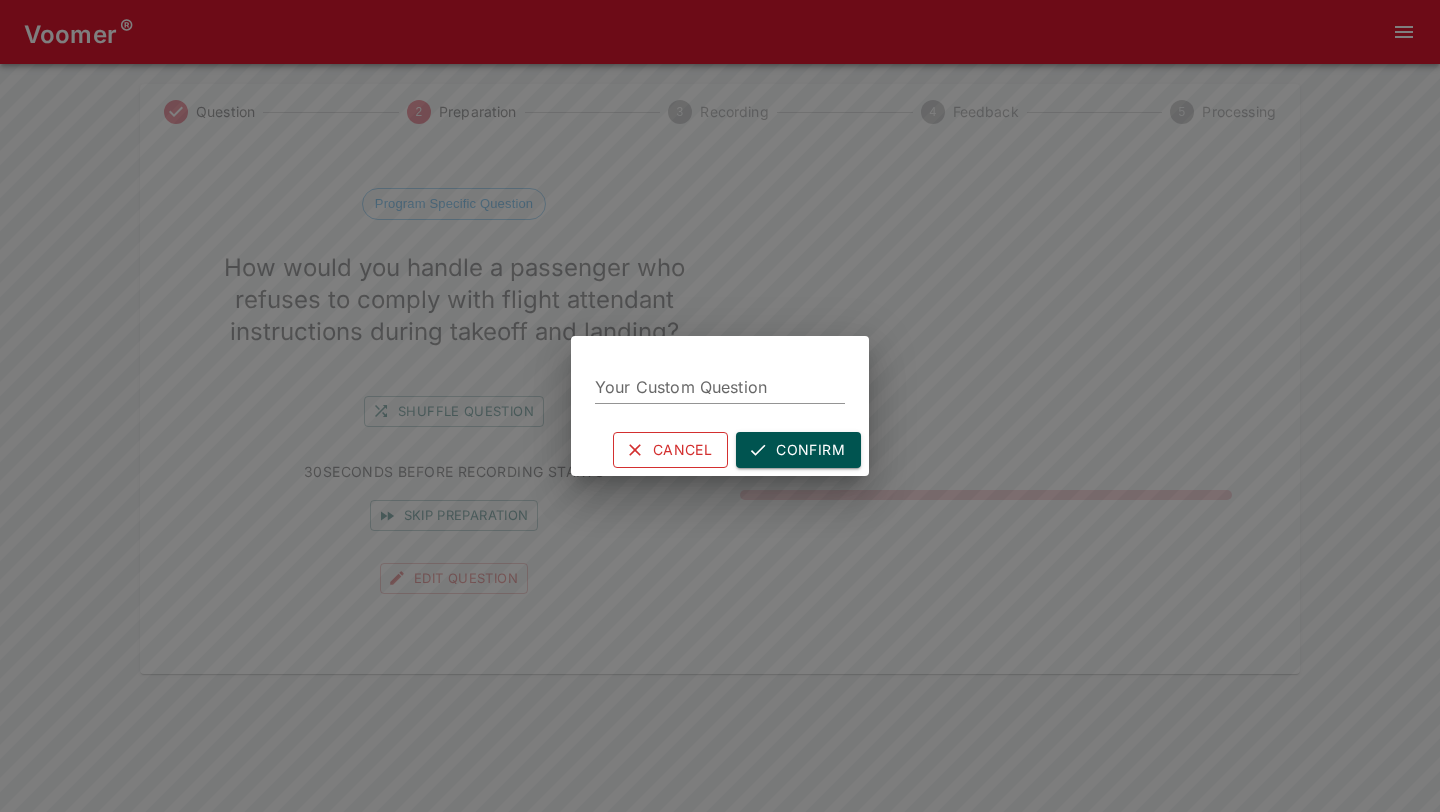 click on "Cancel" at bounding box center (670, 450) 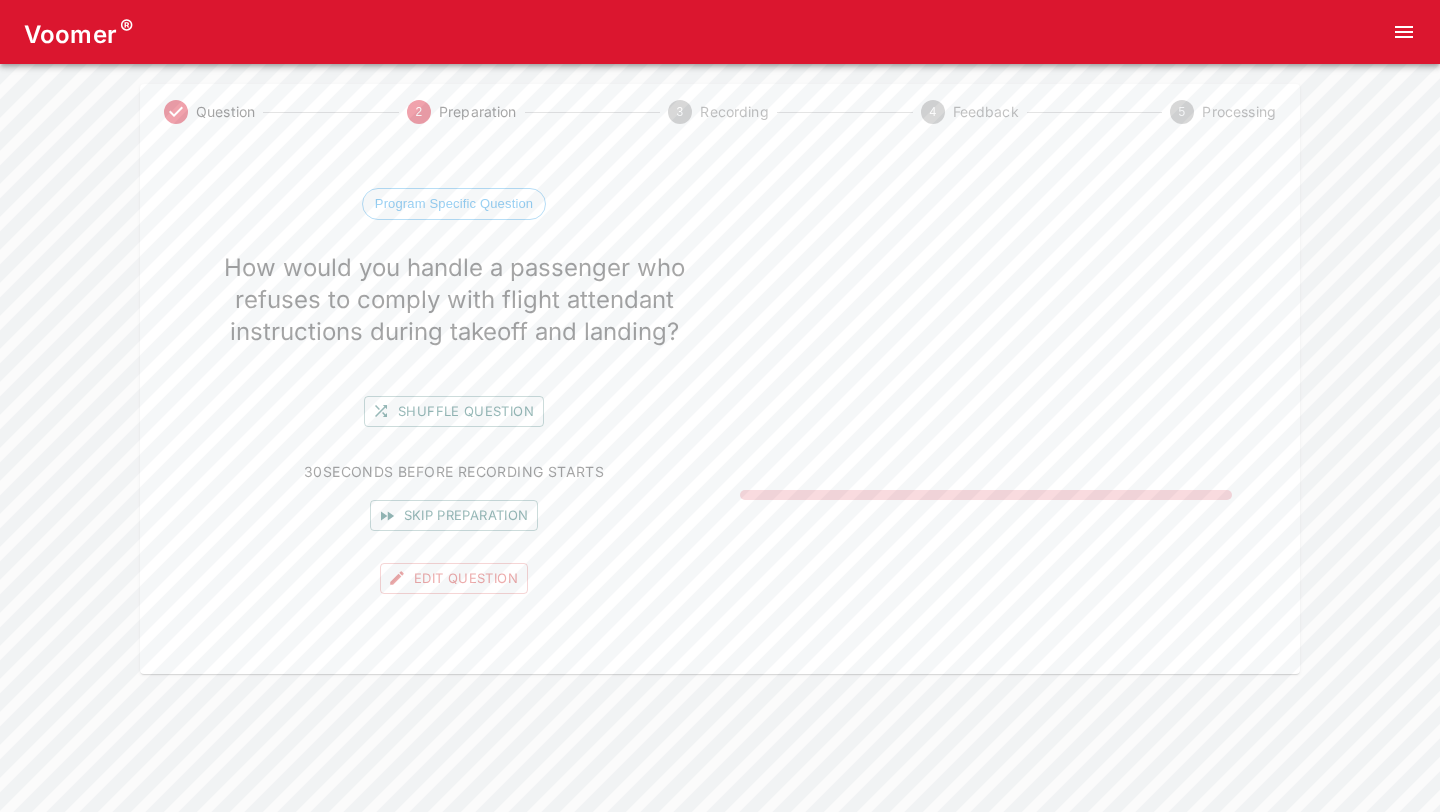 click on "Program Specific Question" at bounding box center (454, 204) 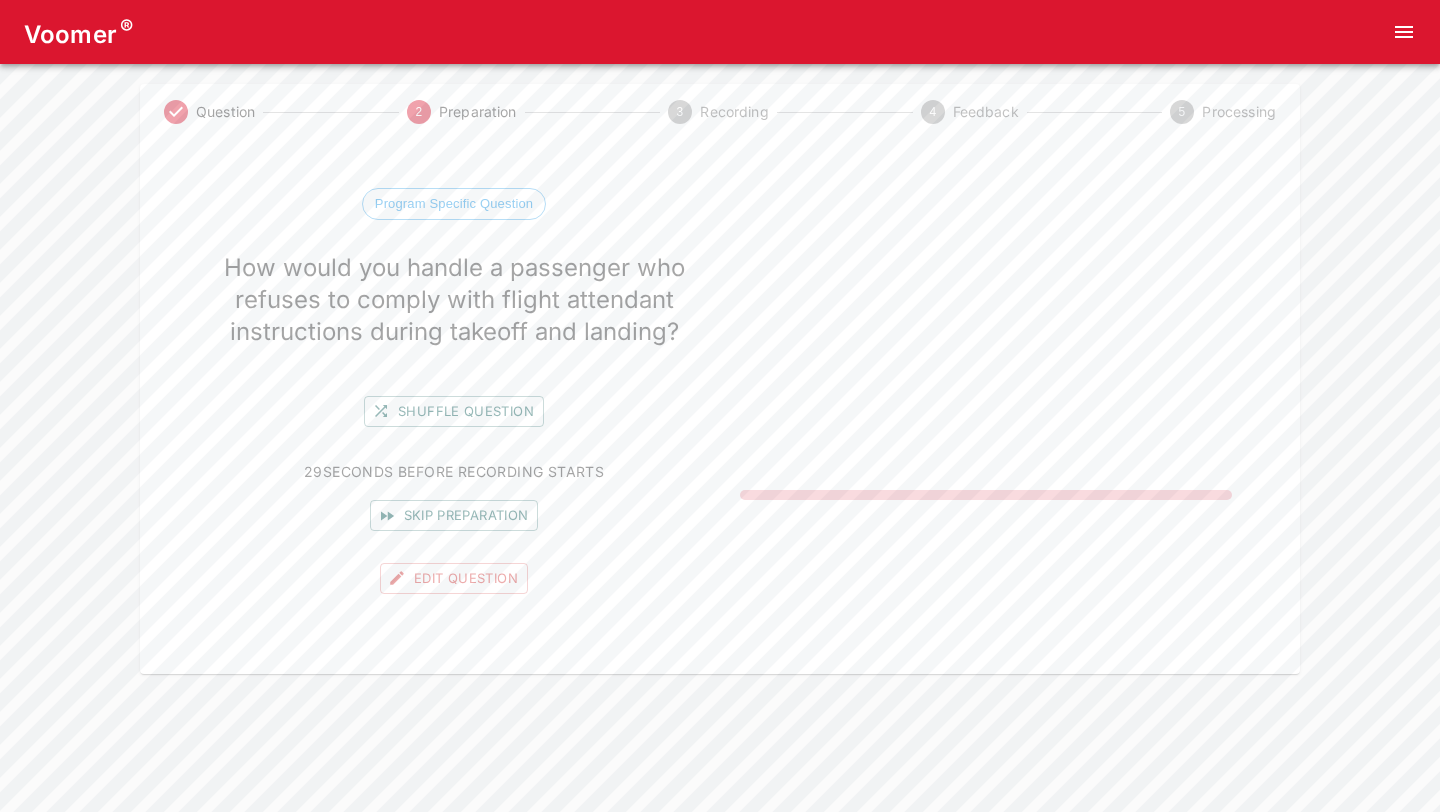 click on "Program Specific Question" at bounding box center [454, 204] 